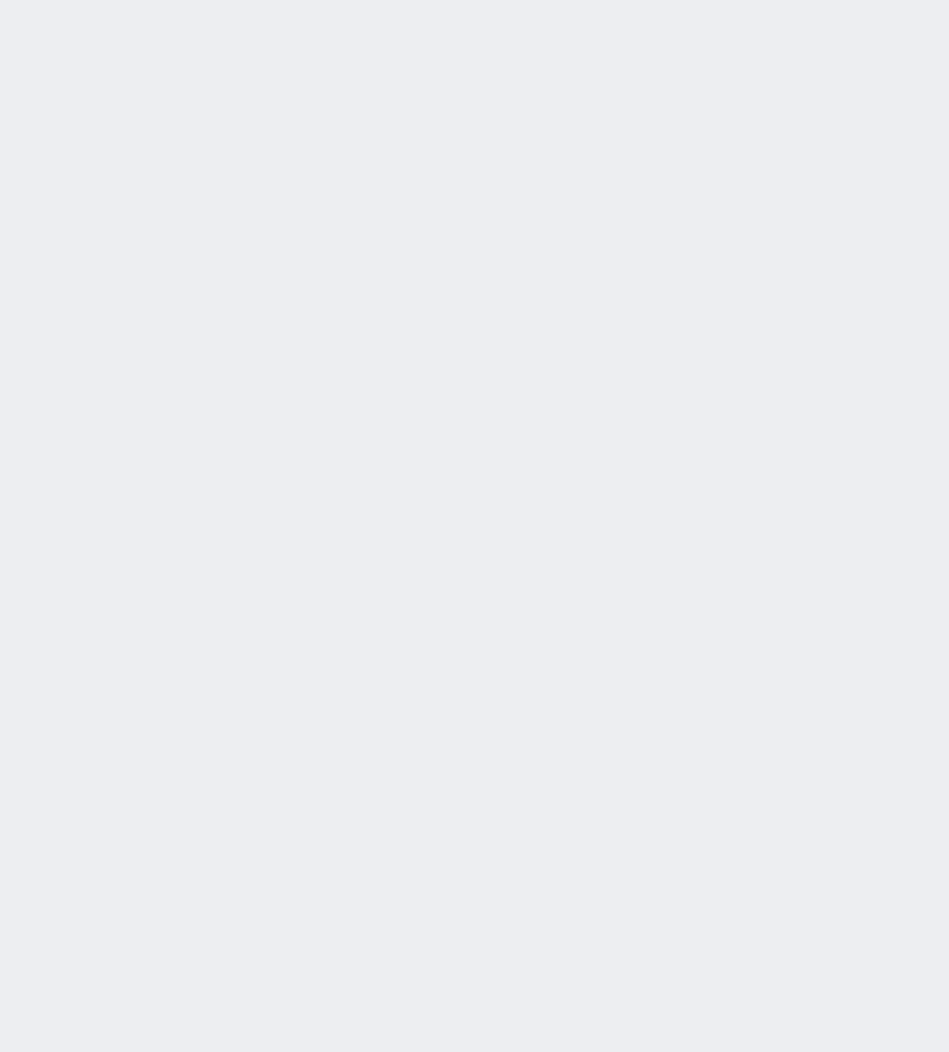 scroll, scrollTop: 0, scrollLeft: 0, axis: both 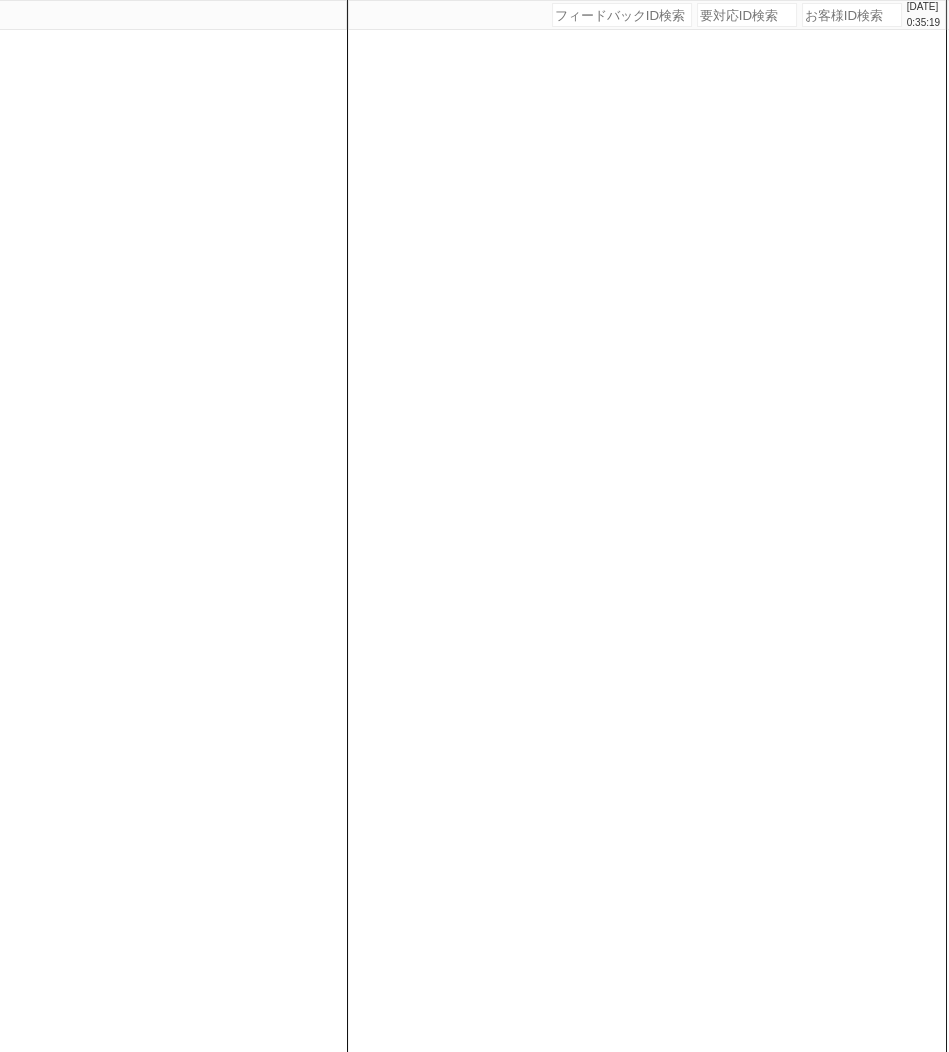 click at bounding box center (852, 15) 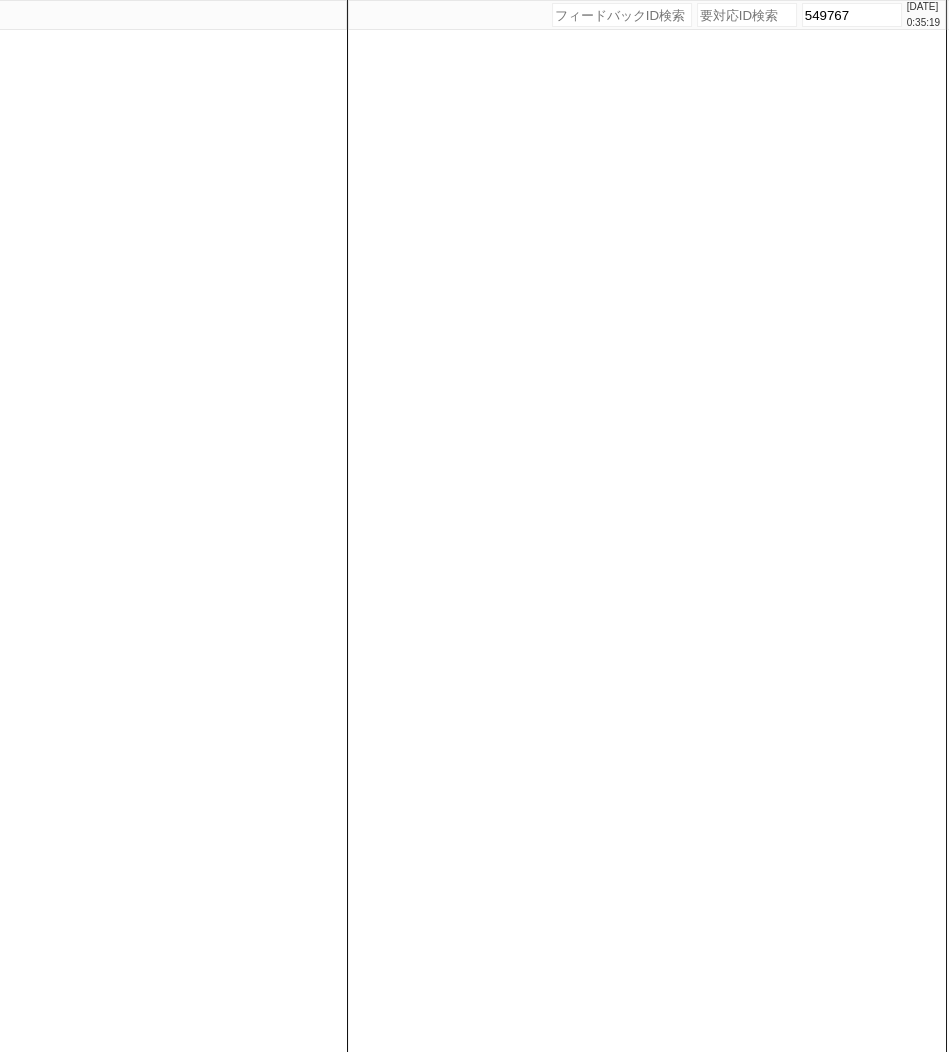 type 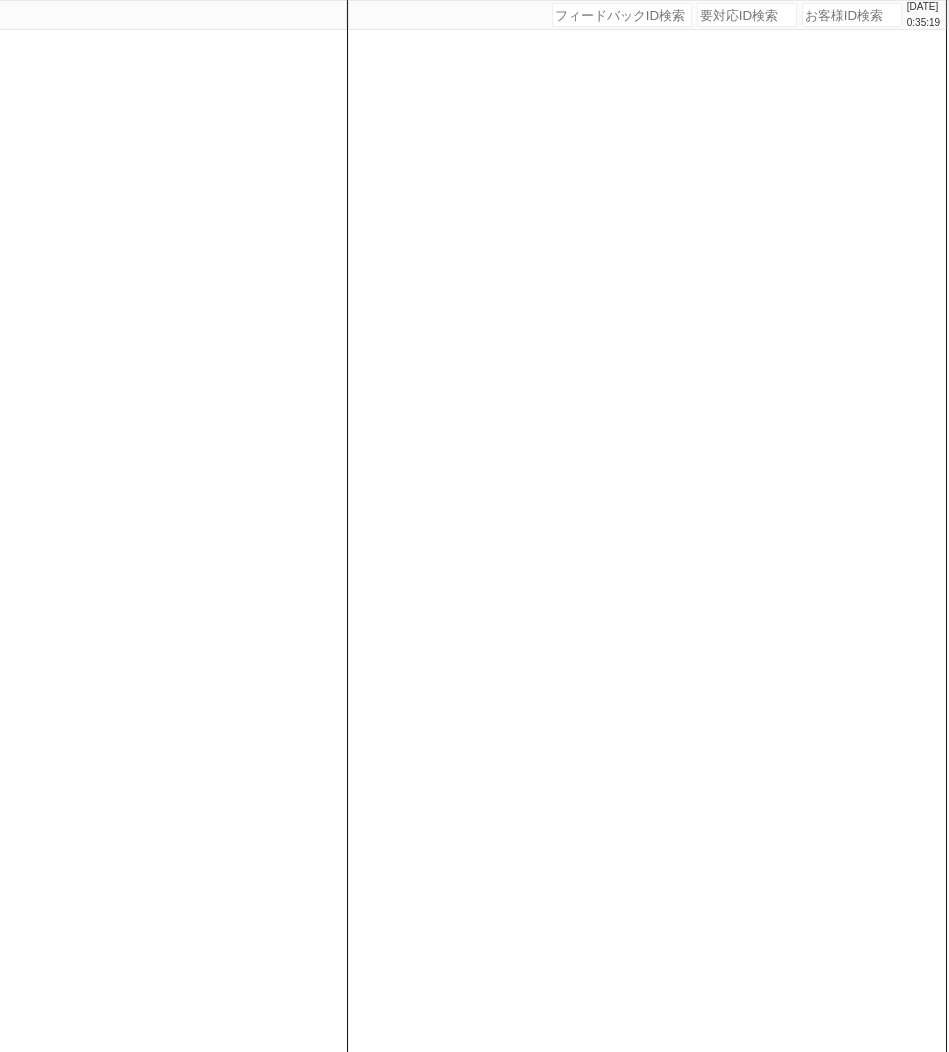 select on "400" 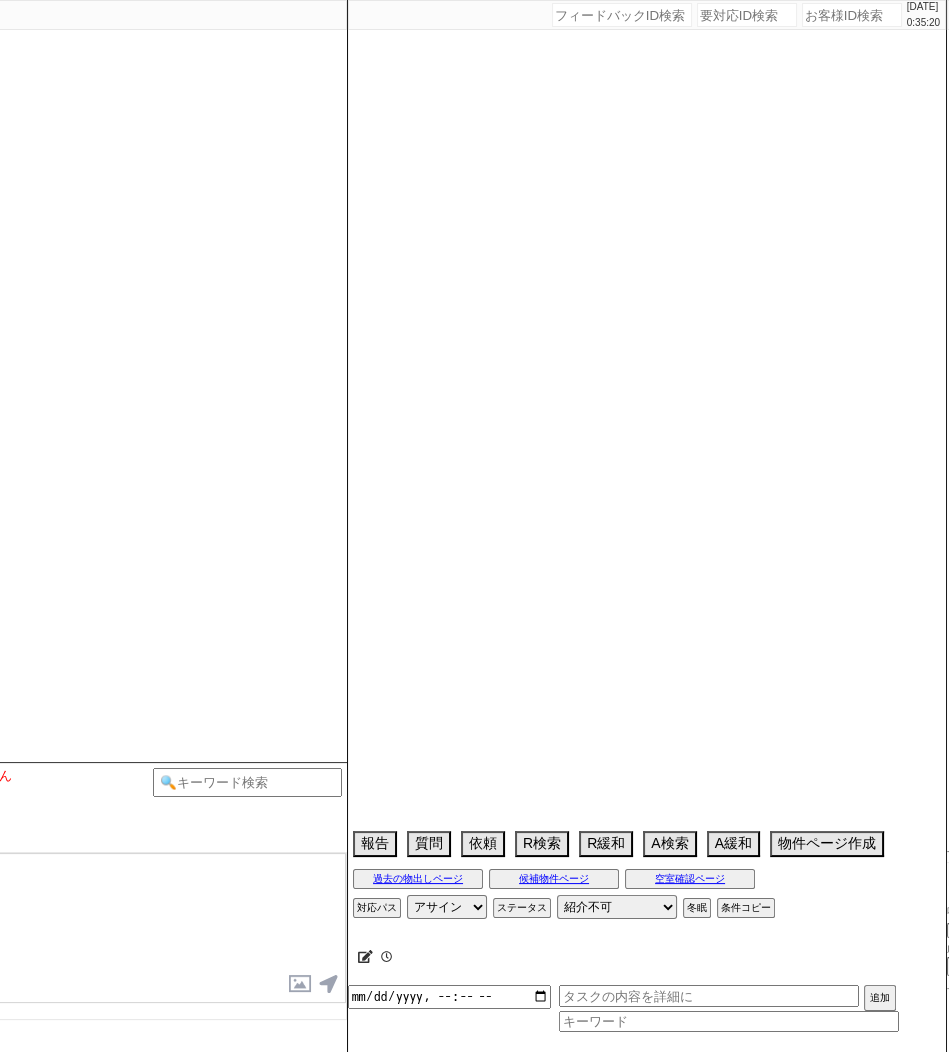 scroll, scrollTop: 0, scrollLeft: 0, axis: both 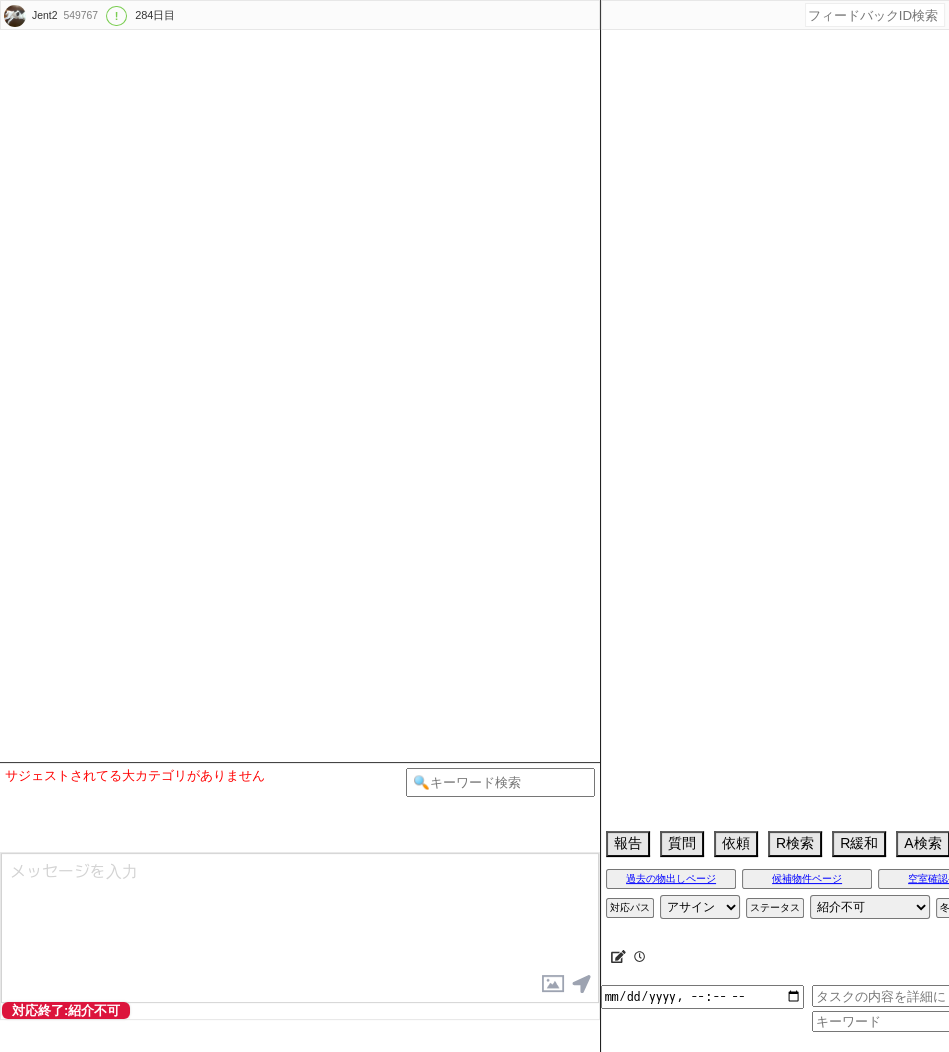 type on "掲載対応 アエラス立川用" 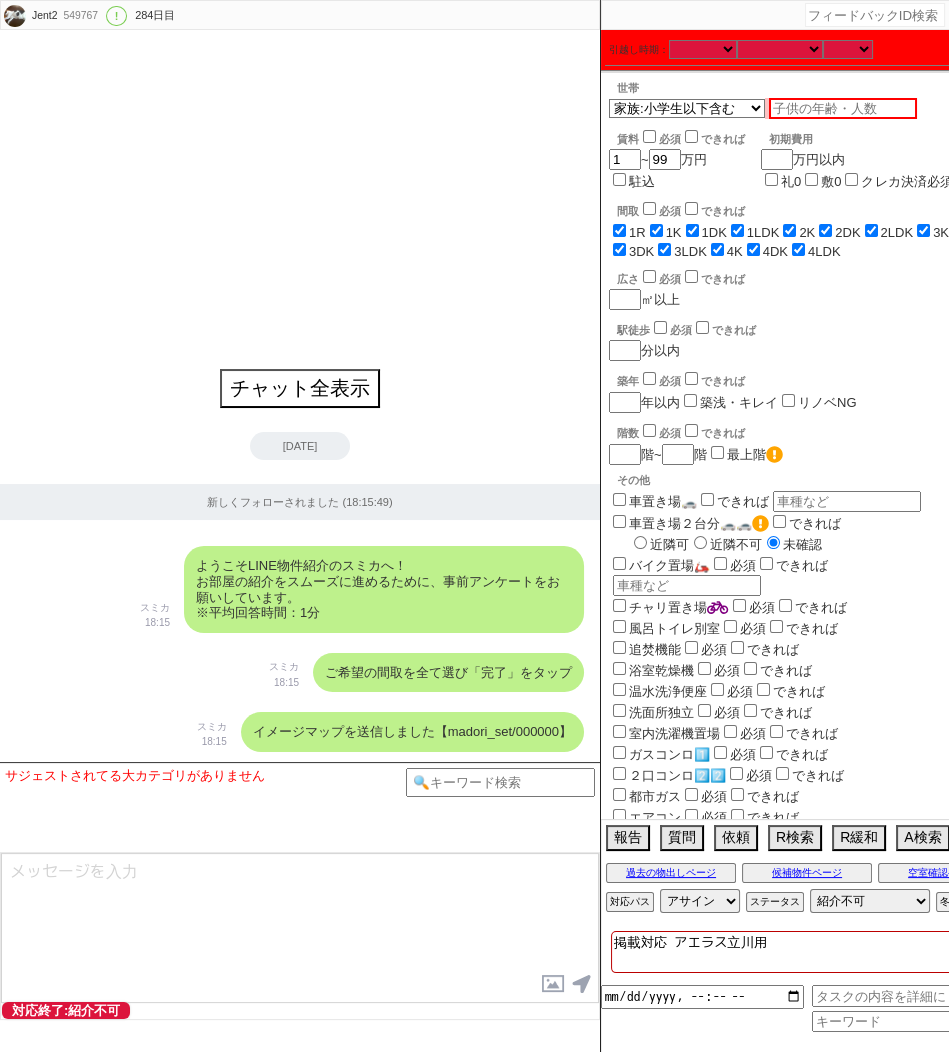 scroll, scrollTop: 231, scrollLeft: 0, axis: vertical 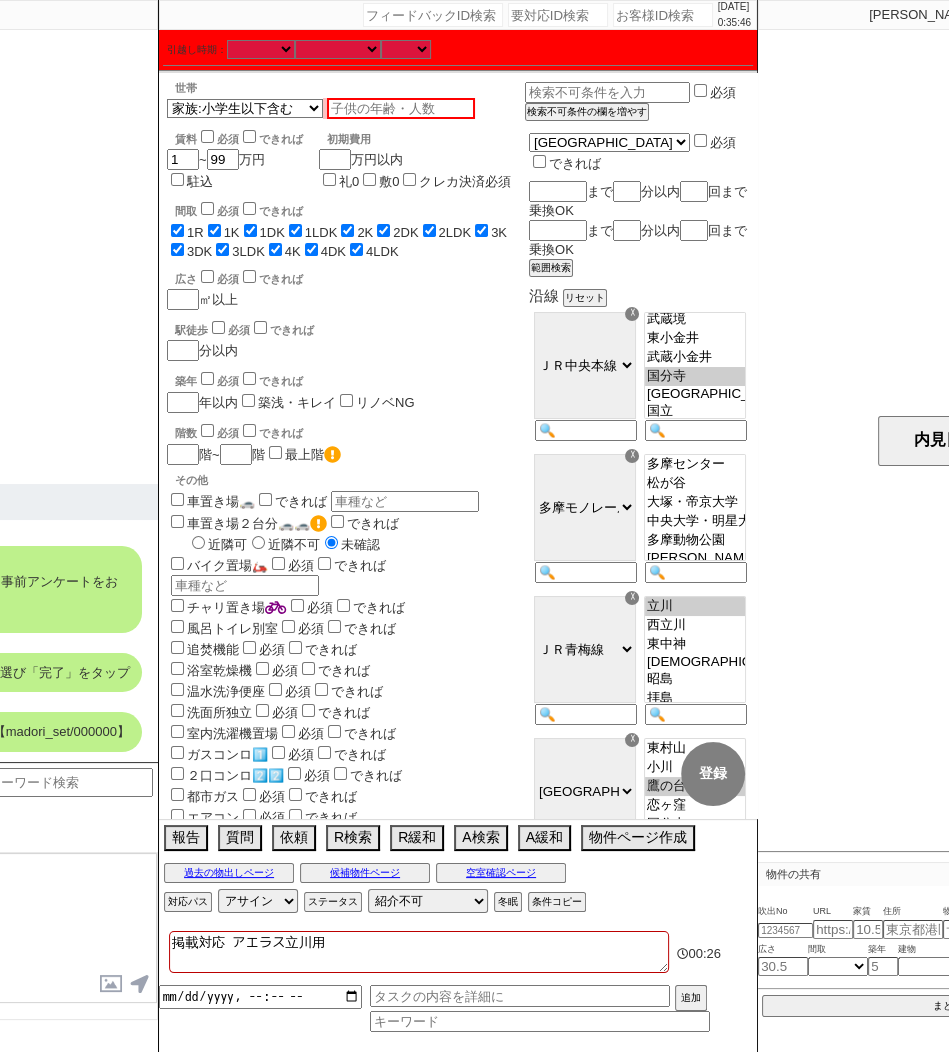 click on "チャット全表示  [DATE] 新しくフォローされました (18:15:49)  ようこそLINE物件紹介のスミカへ！ お部屋の紹介をスムーズに進めるために、事前アンケートをお願いしています。 ※平均回答時間：1分 スミカ 18:15 ご希望の間取を全て選び「完了」をタップ スミカ 18:15 イメージマップを送信しました【madori_set/000000】 スミカ 18:15" at bounding box center (-142, 396) 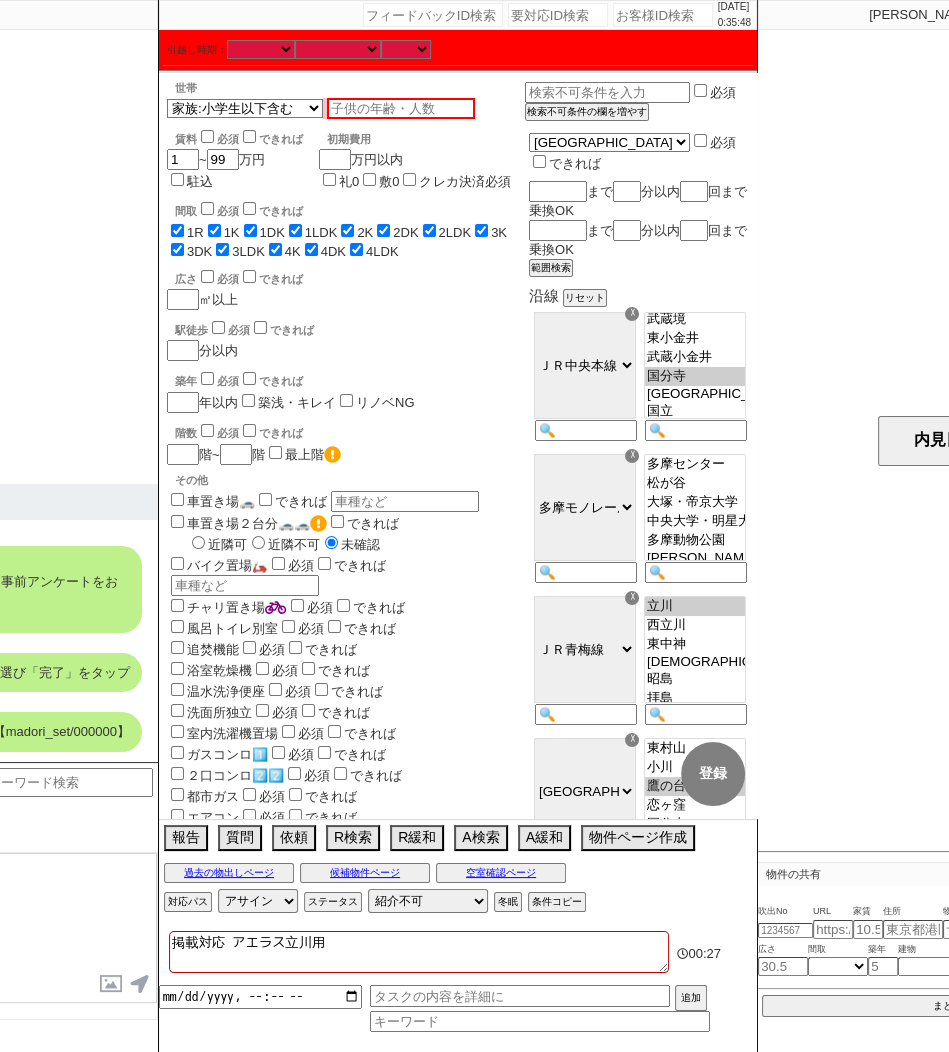 scroll, scrollTop: 779, scrollLeft: 0, axis: vertical 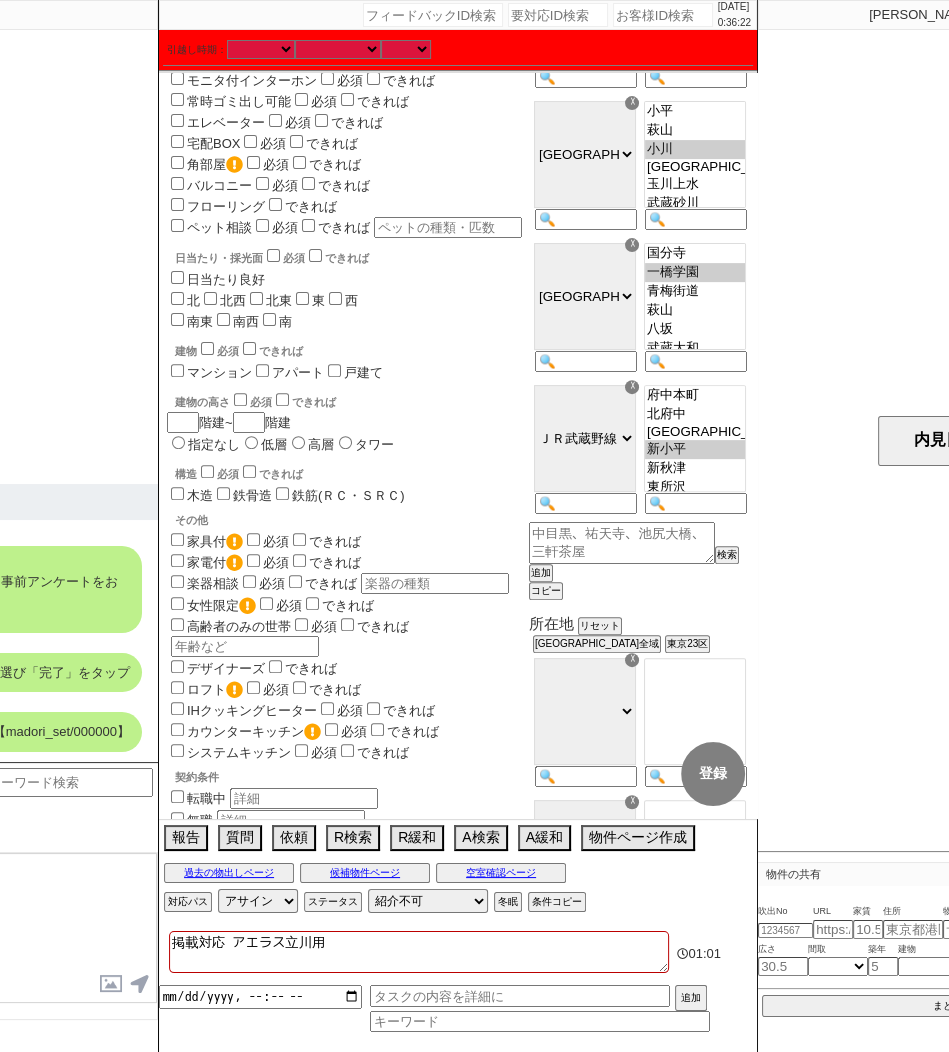 click on "チャット全表示  [DATE] 新しくフォローされました (18:15:49)  ようこそLINE物件紹介のスミカへ！ お部屋の紹介をスムーズに進めるために、事前アンケートをお願いしています。 ※平均回答時間：1分 スミカ 18:15 ご希望の間取を全て選び「完了」をタップ スミカ 18:15 イメージマップを送信しました【madori_set/000000】 スミカ 18:15" at bounding box center [-142, 396] 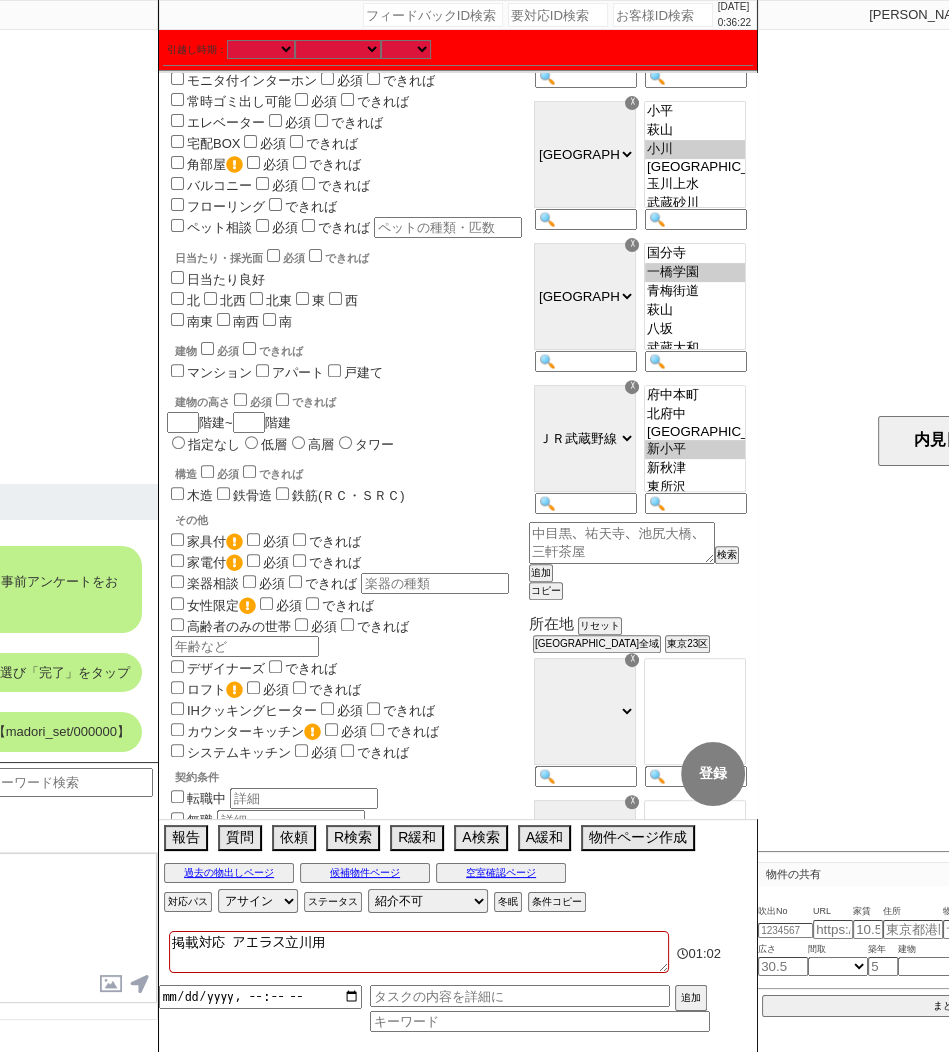 click on "チャット全表示  [DATE] 新しくフォローされました (18:15:49)  ようこそLINE物件紹介のスミカへ！ お部屋の紹介をスムーズに進めるために、事前アンケートをお願いしています。 ※平均回答時間：1分 スミカ 18:15 ご希望の間取を全て選び「完了」をタップ スミカ 18:15 イメージマップを送信しました【madori_set/000000】 スミカ 18:15" at bounding box center [-142, 396] 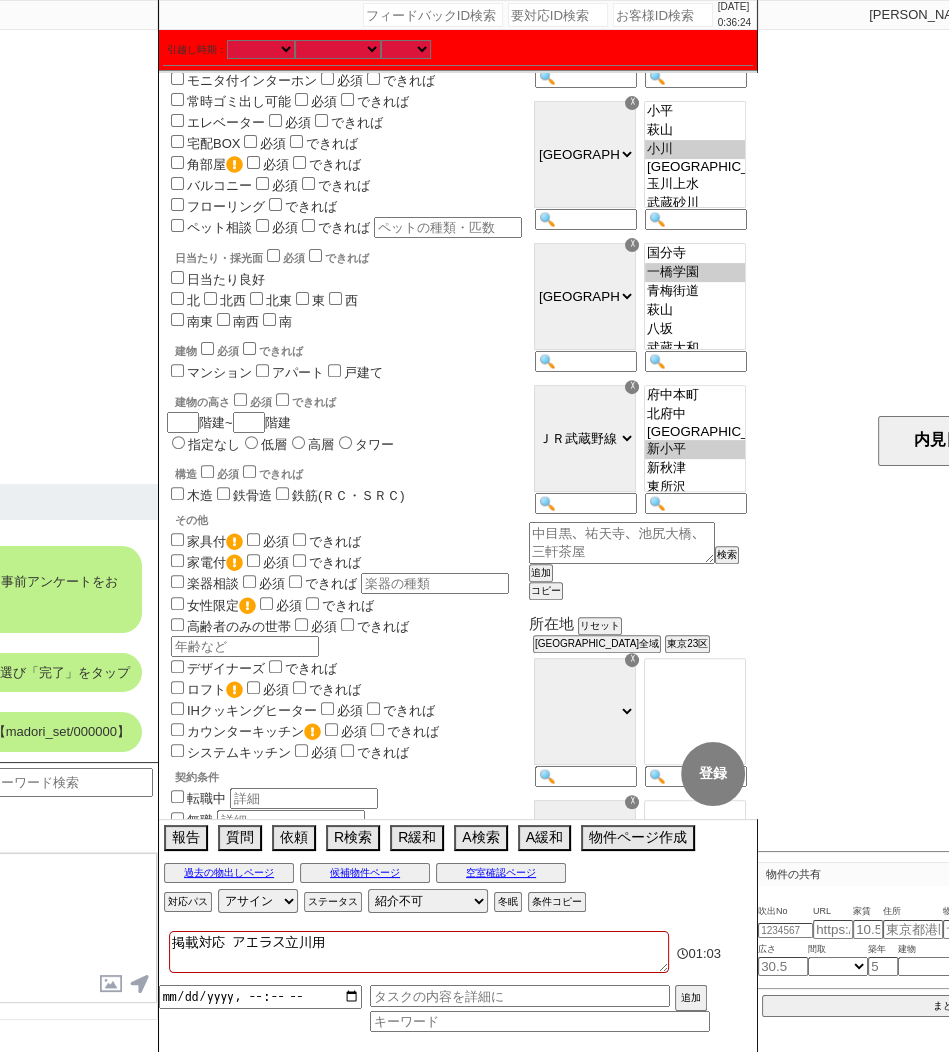 scroll, scrollTop: 83, scrollLeft: 0, axis: vertical 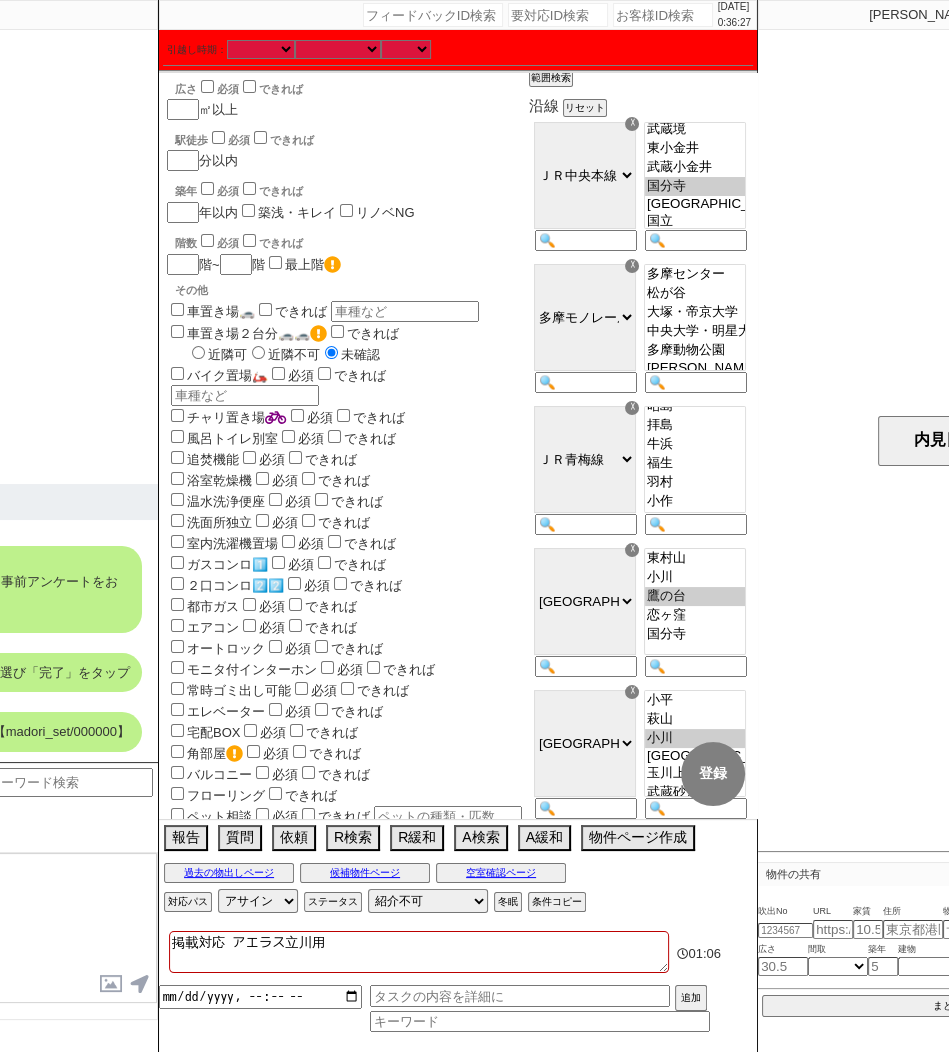 click on "牛浜" 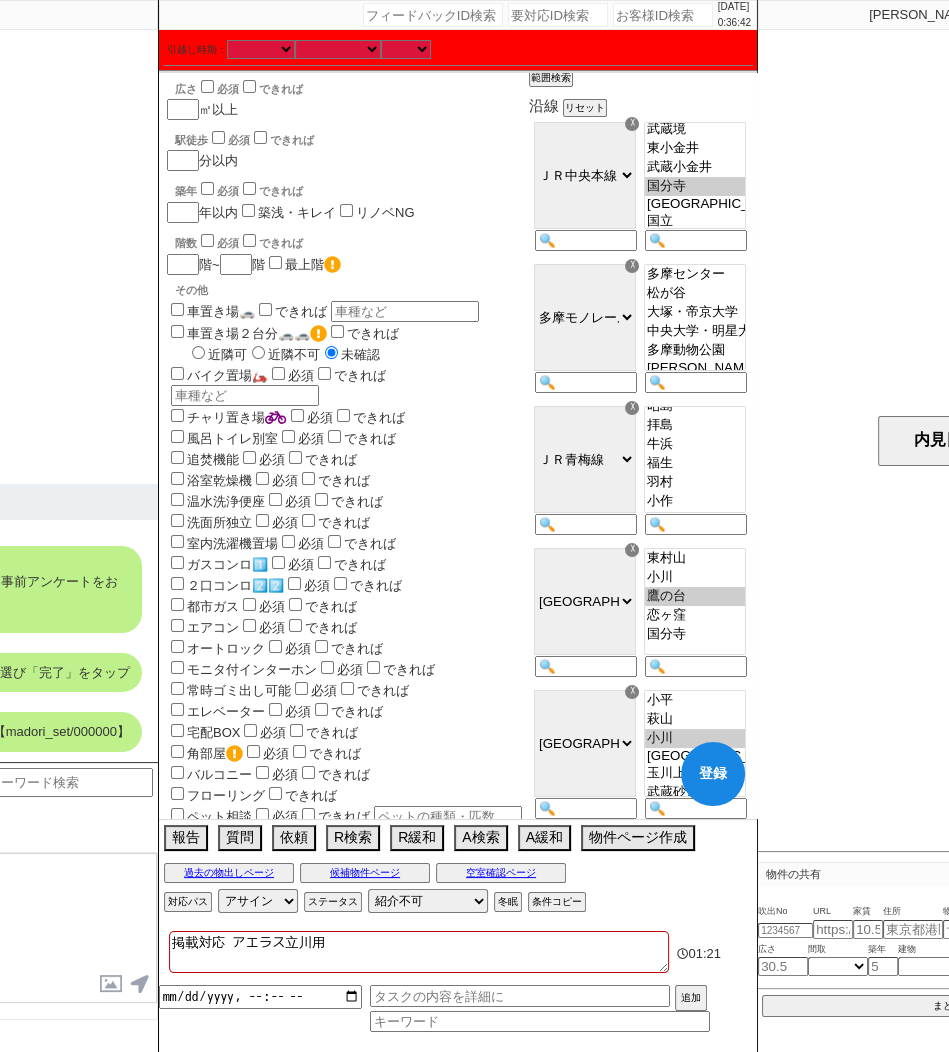 click on "チャット全表示" at bounding box center (-142, 382) 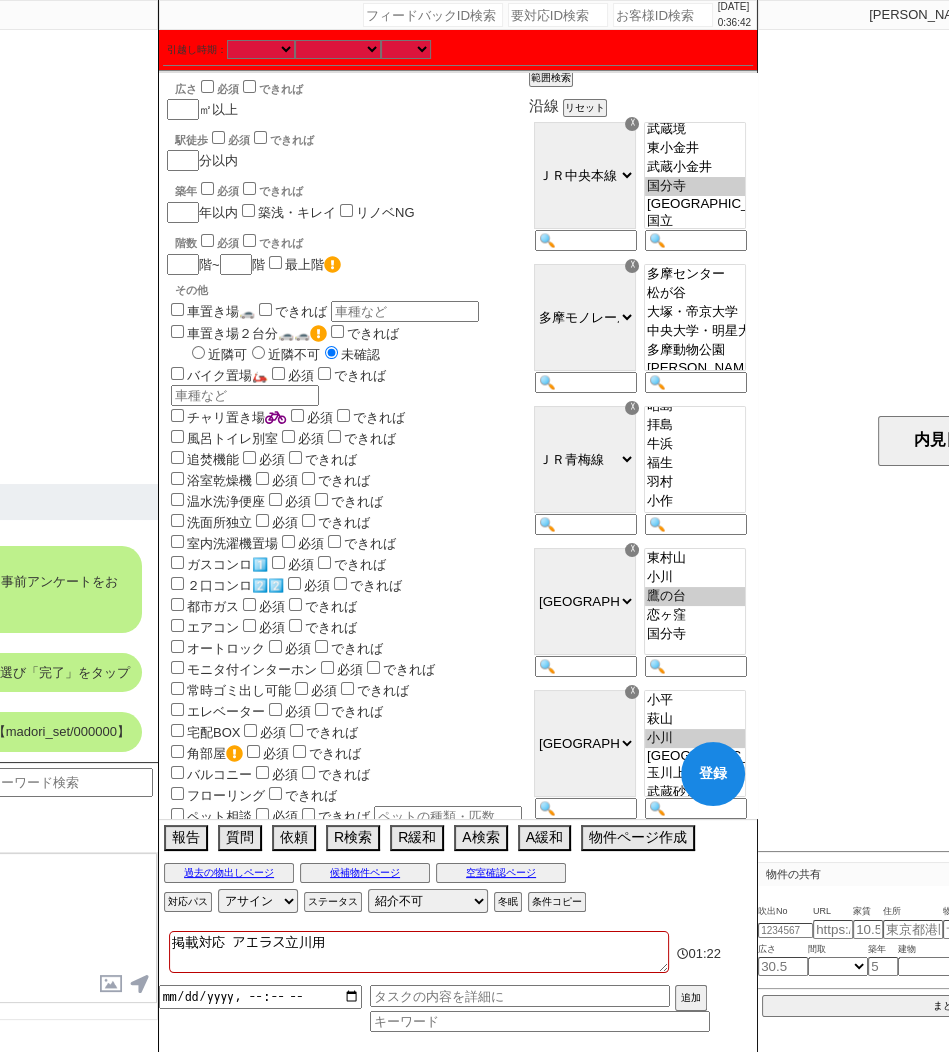 click on "チャット全表示" at bounding box center (-142, 382) 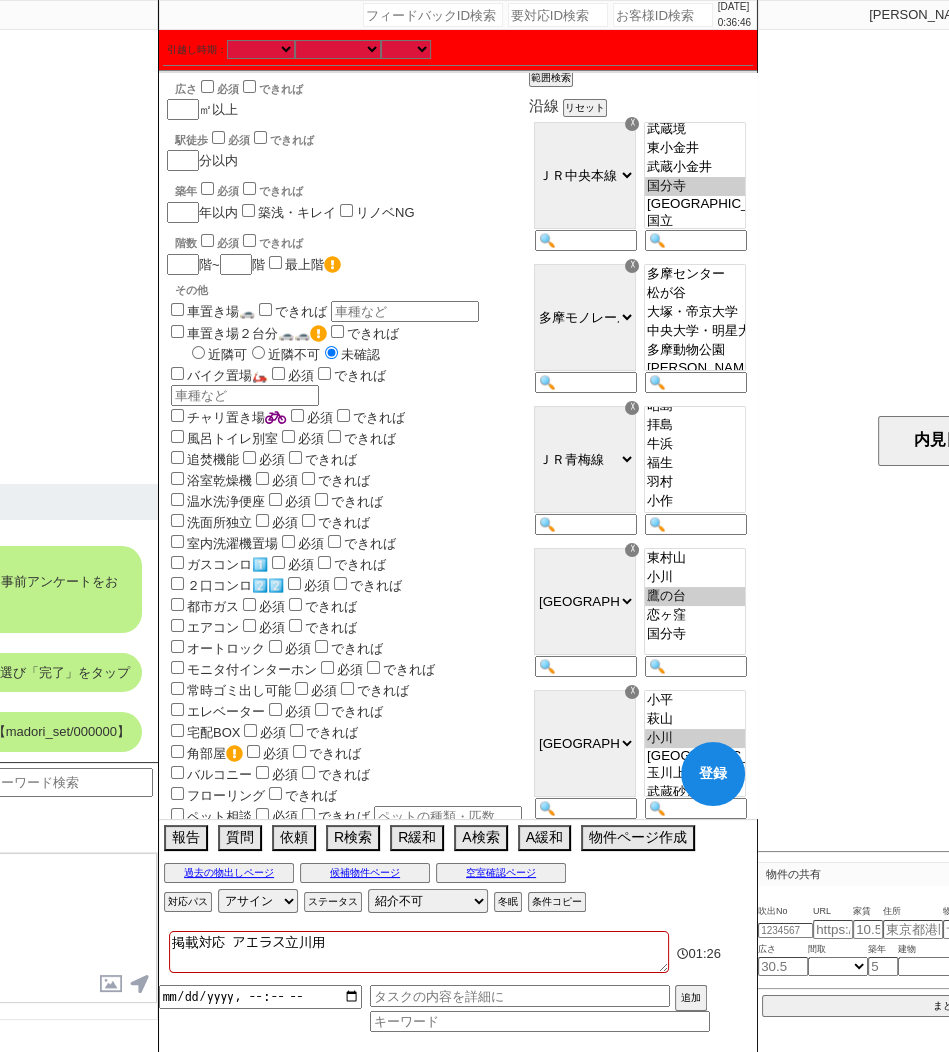 click on "福生" 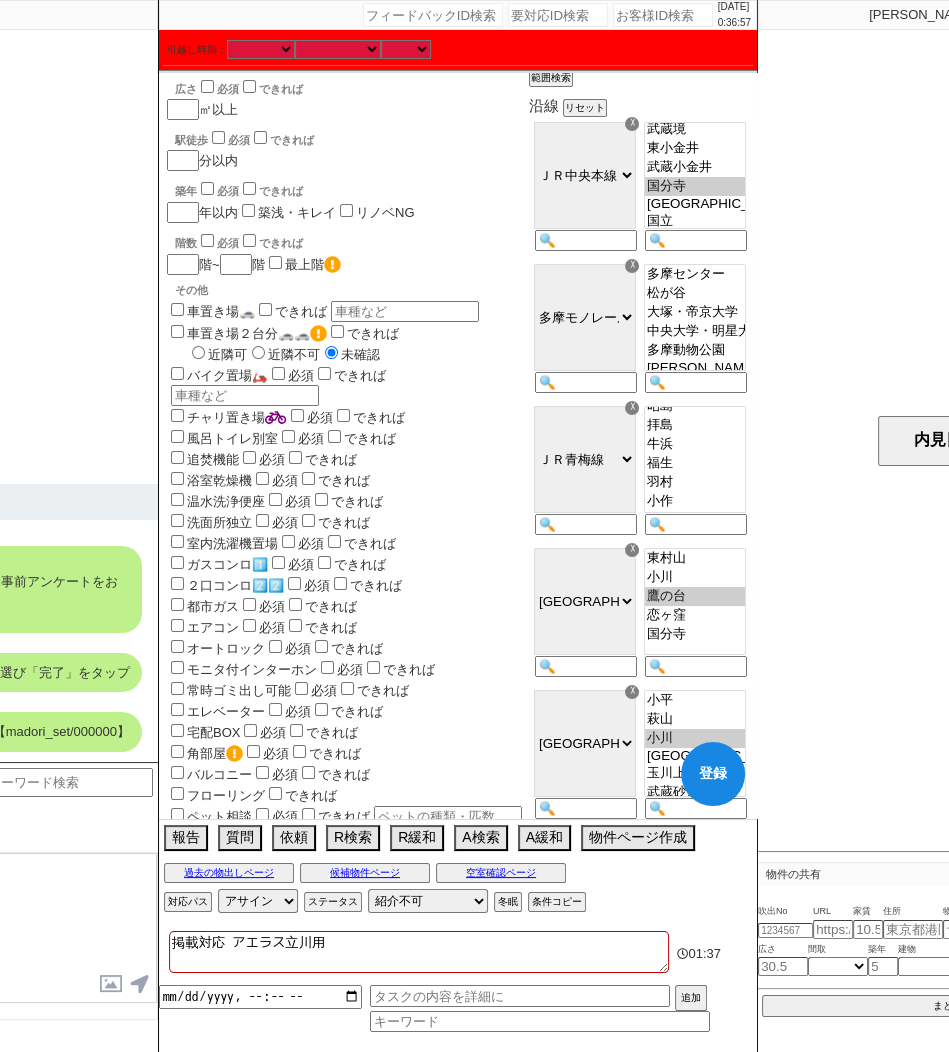 click on "チャット全表示  [DATE] 新しくフォローされました (18:15:49)  ようこそLINE物件紹介のスミカへ！ お部屋の紹介をスムーズに進めるために、事前アンケートをお願いしています。 ※平均回答時間：1分 スミカ 18:15 ご希望の間取を全て選び「完了」をタップ スミカ 18:15 イメージマップを送信しました【madori_set/000000】 スミカ 18:15" at bounding box center (-142, 396) 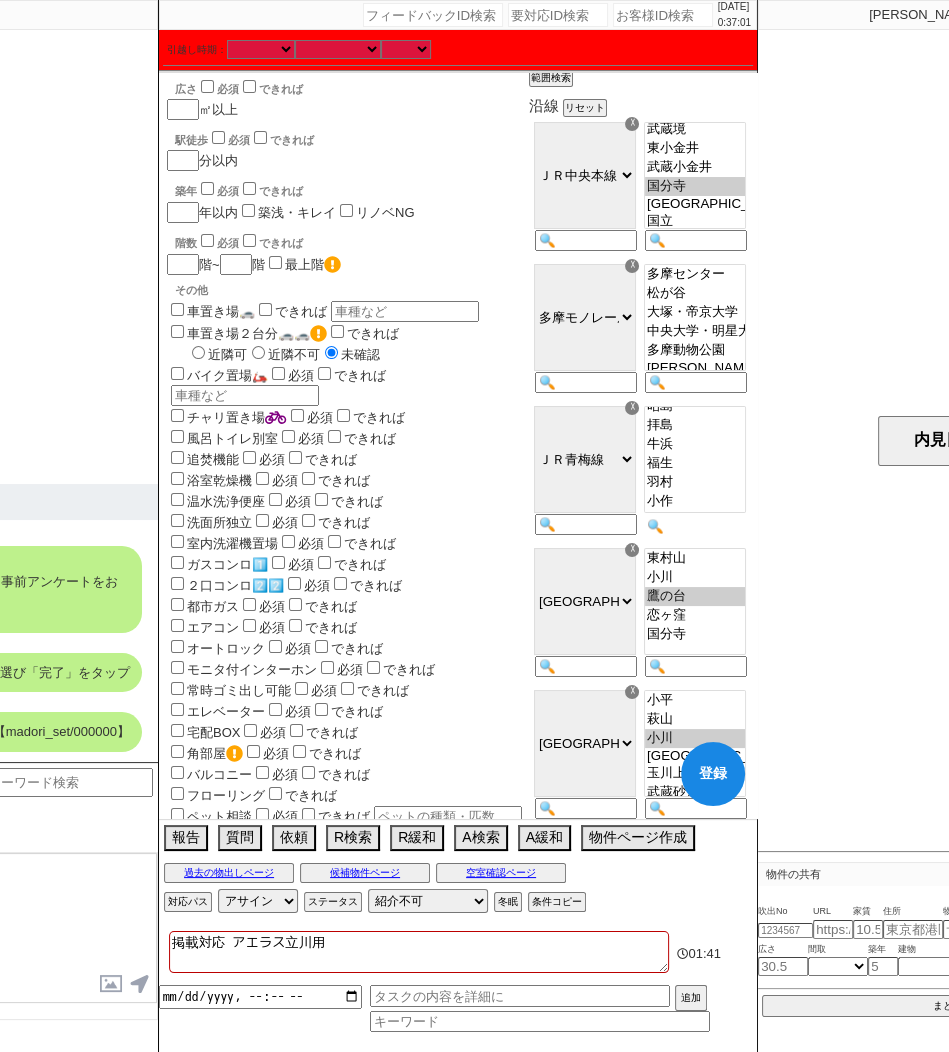 click on "立川 [GEOGRAPHIC_DATA] 河辺 東青梅 [GEOGRAPHIC_DATA]和田 石神前 二俣尾 軍畑 沢井 御嶽 川井 古里 鳩ノ巣 白丸 奥多摩" at bounding box center [694, 472] 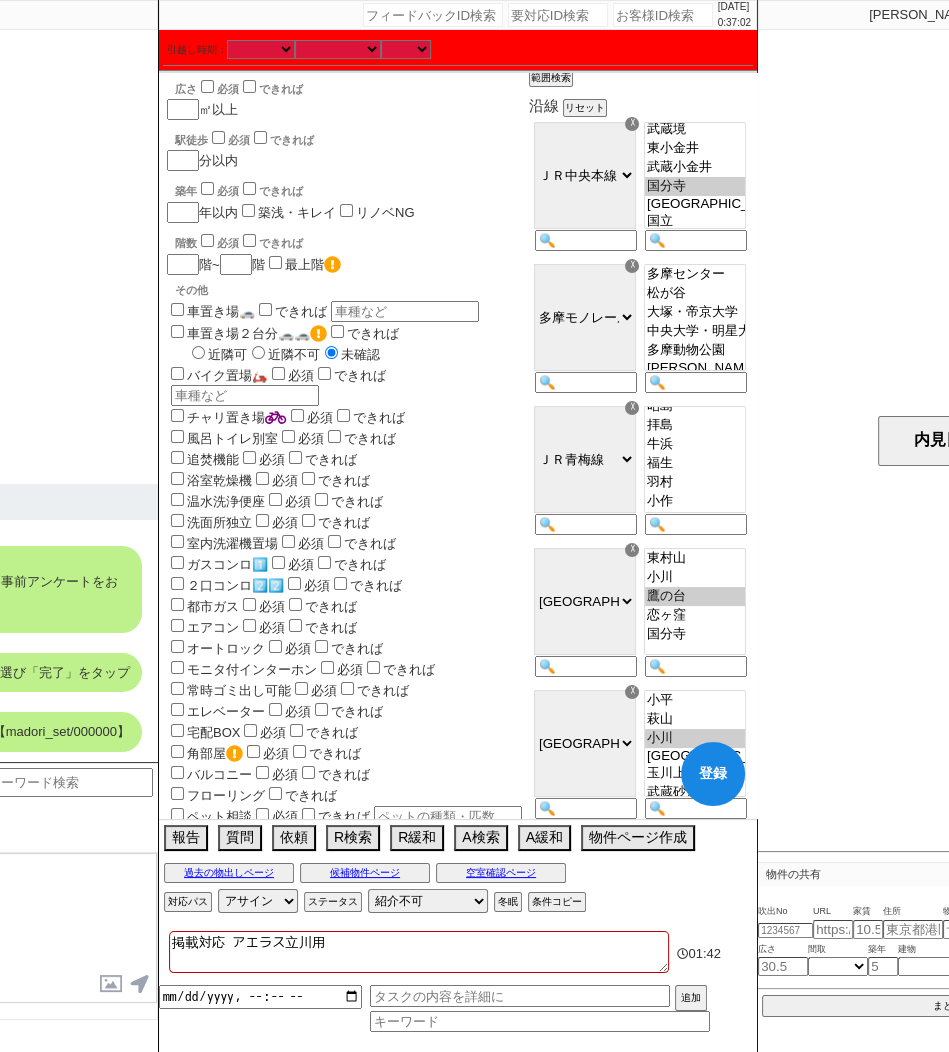scroll, scrollTop: 146, scrollLeft: 0, axis: vertical 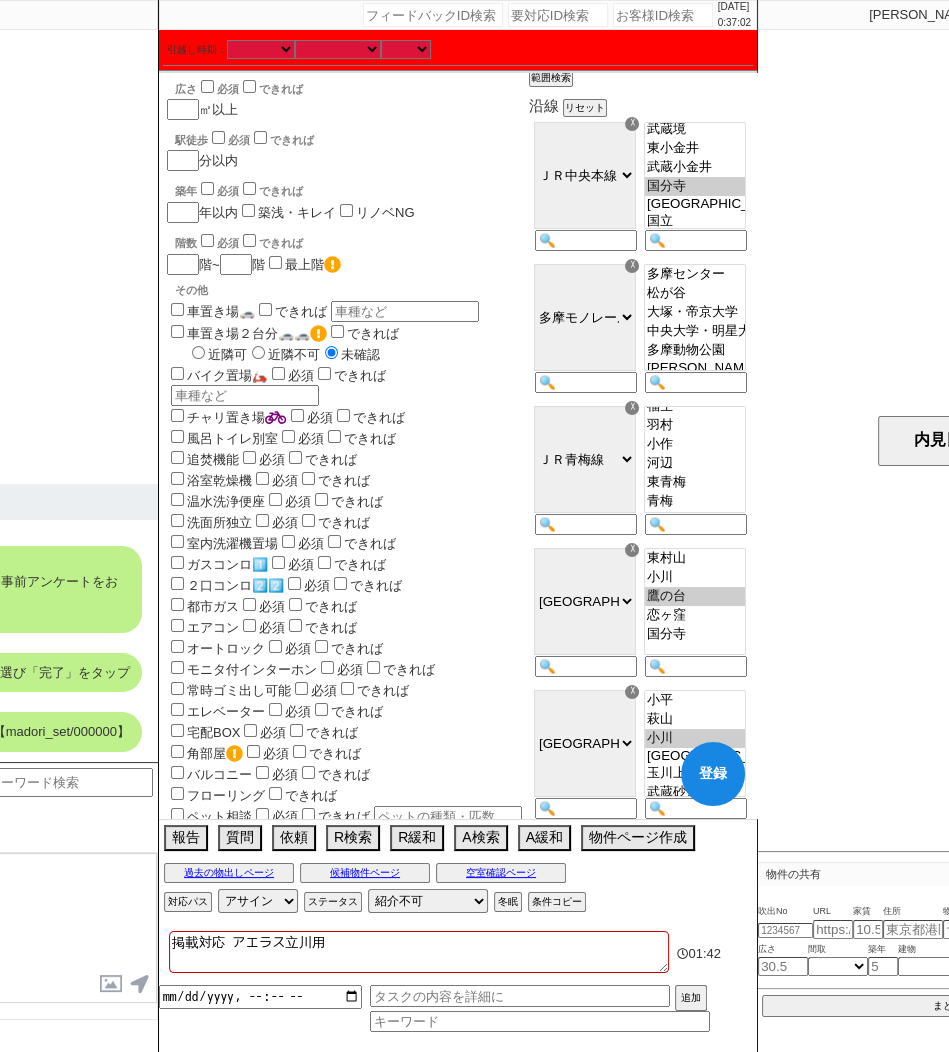 click on "立川 [GEOGRAPHIC_DATA] 河辺 東青梅 [GEOGRAPHIC_DATA]和田 石神前 二俣尾 軍畑 沢井 御嶽 川井 古里 鳩ノ巣 白丸 奥多摩" at bounding box center [695, 459] 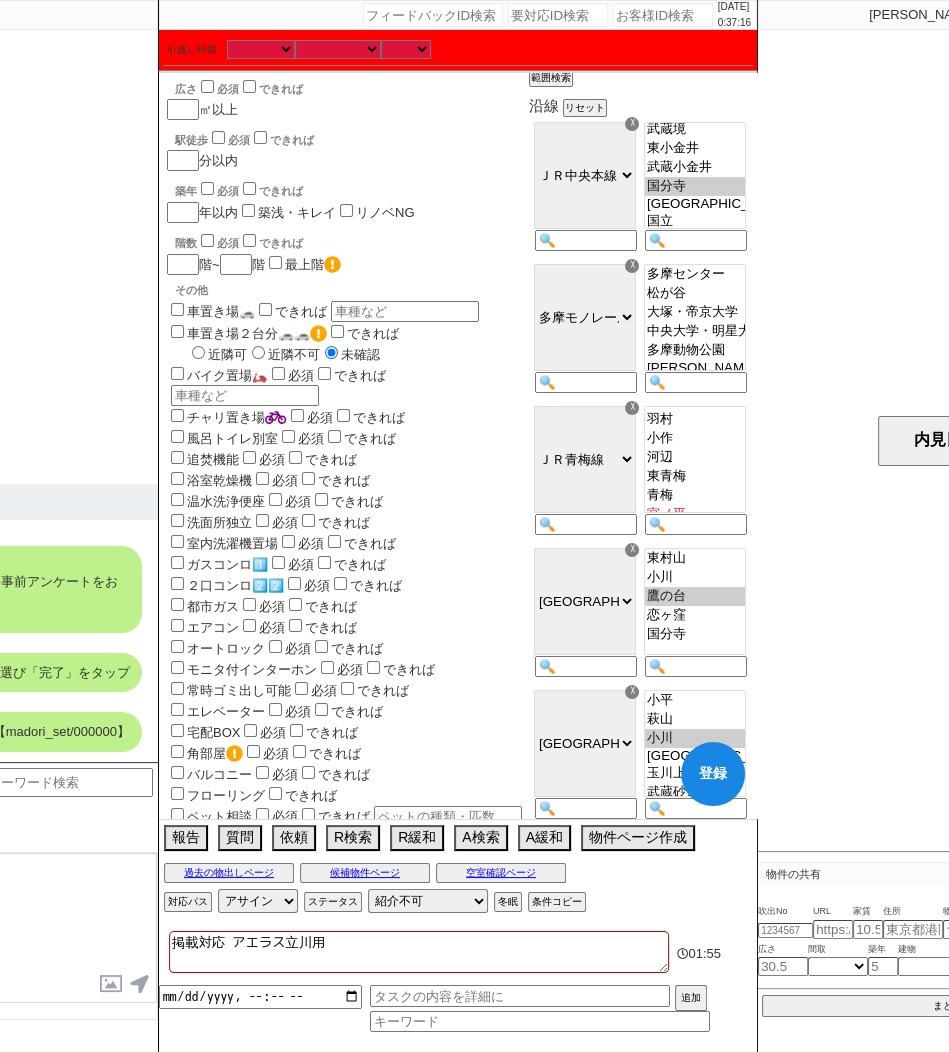 click on "チャット全表示  [DATE] 新しくフォローされました (18:15:49)  ようこそLINE物件紹介のスミカへ！ お部屋の紹介をスムーズに進めるために、事前アンケートをお願いしています。 ※平均回答時間：1分 スミカ 18:15 ご希望の間取を全て選び「完了」をタップ スミカ 18:15 イメージマップを送信しました【madori_set/000000】 スミカ 18:15" at bounding box center (-142, 396) 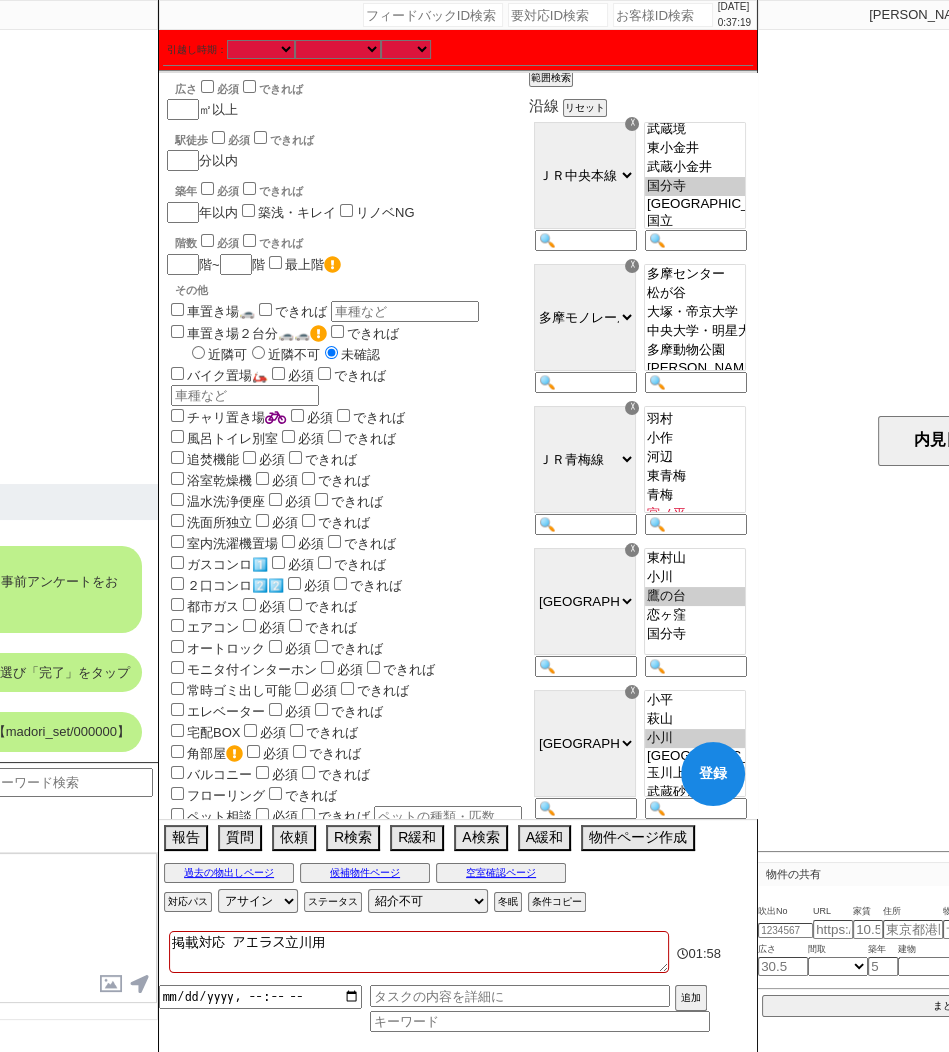 select on "663" 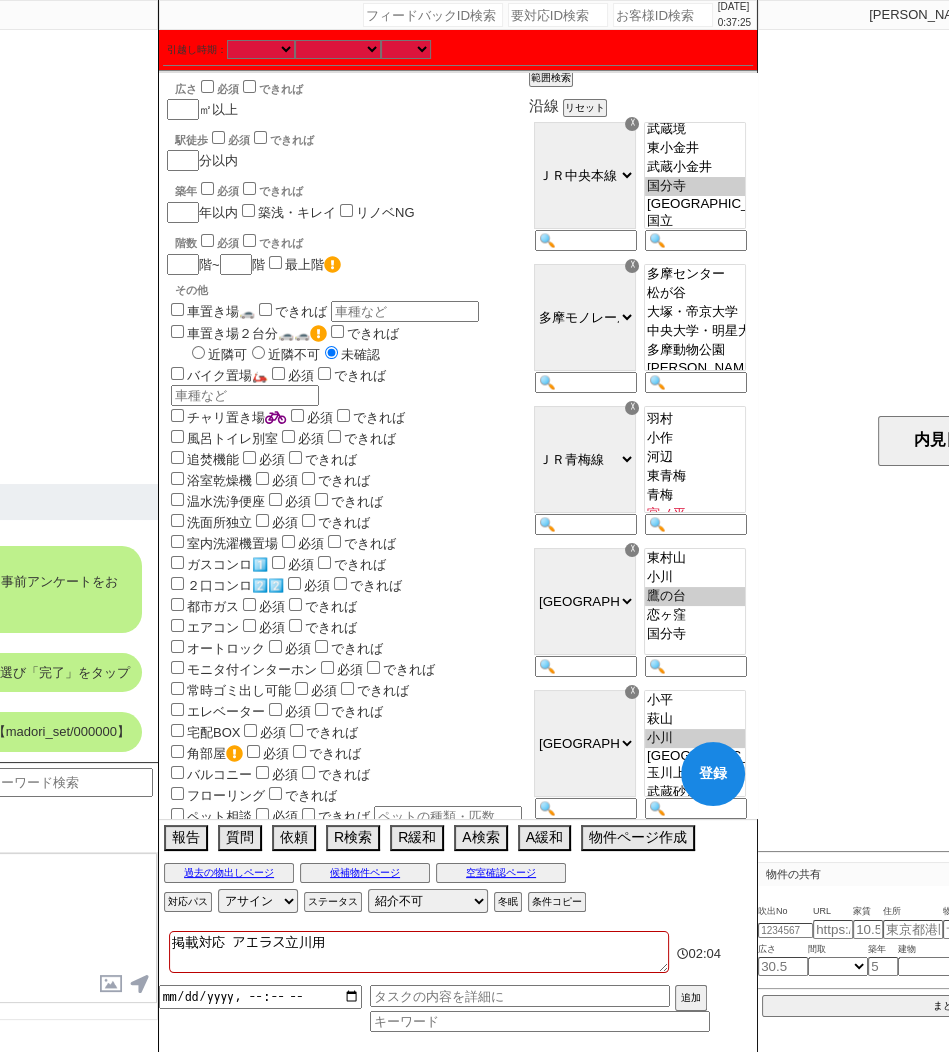 click on "チャット全表示  [DATE] 新しくフォローされました (18:15:49)  ようこそLINE物件紹介のスミカへ！ お部屋の紹介をスムーズに進めるために、事前アンケートをお願いしています。 ※平均回答時間：1分 スミカ 18:15 ご希望の間取を全て選び「完了」をタップ スミカ 18:15 イメージマップを送信しました【madori_set/000000】 スミカ 18:15" at bounding box center (-142, 396) 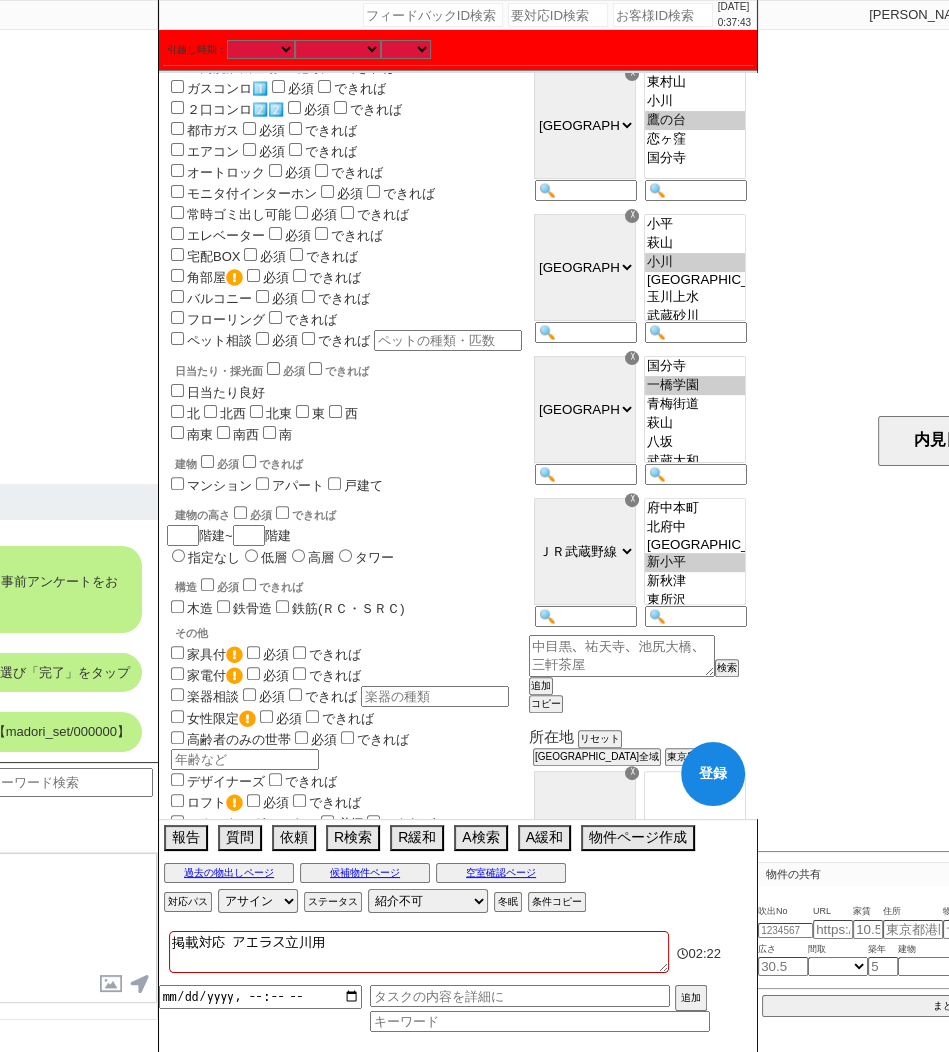 scroll, scrollTop: 742, scrollLeft: 0, axis: vertical 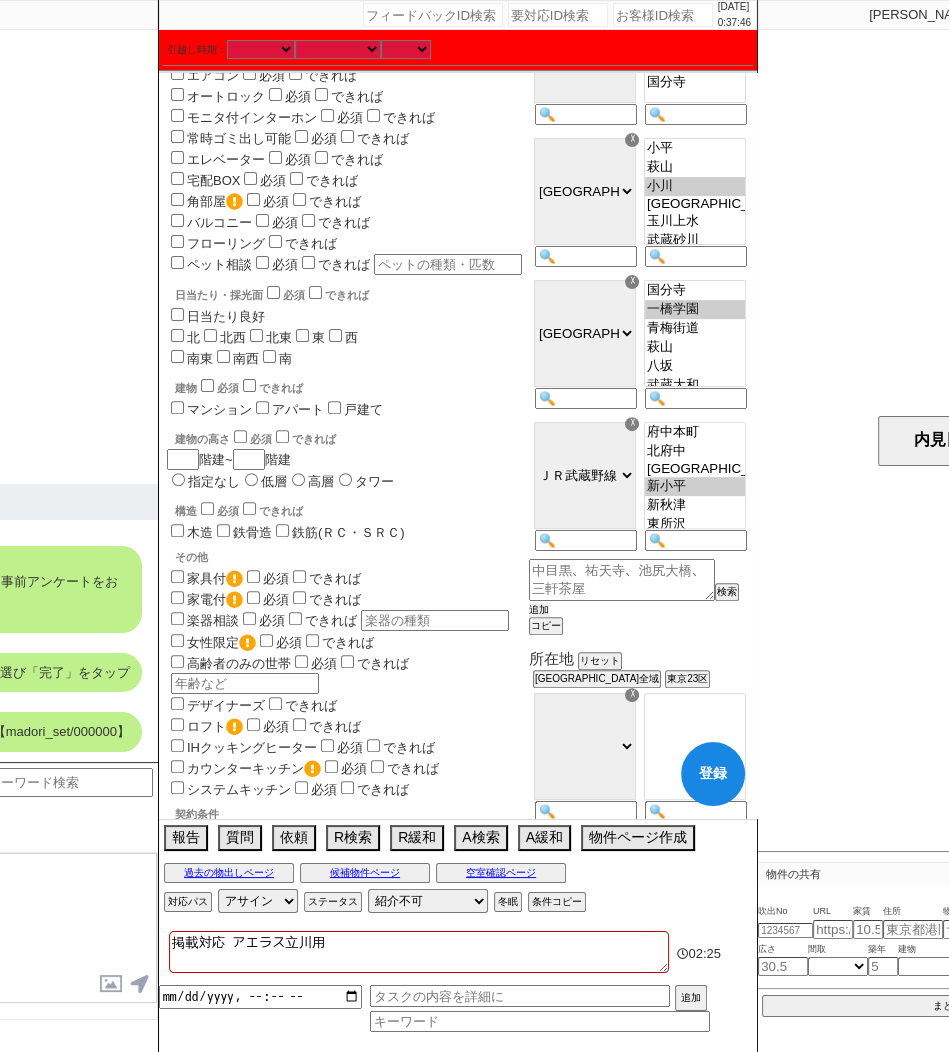 click on "追加" 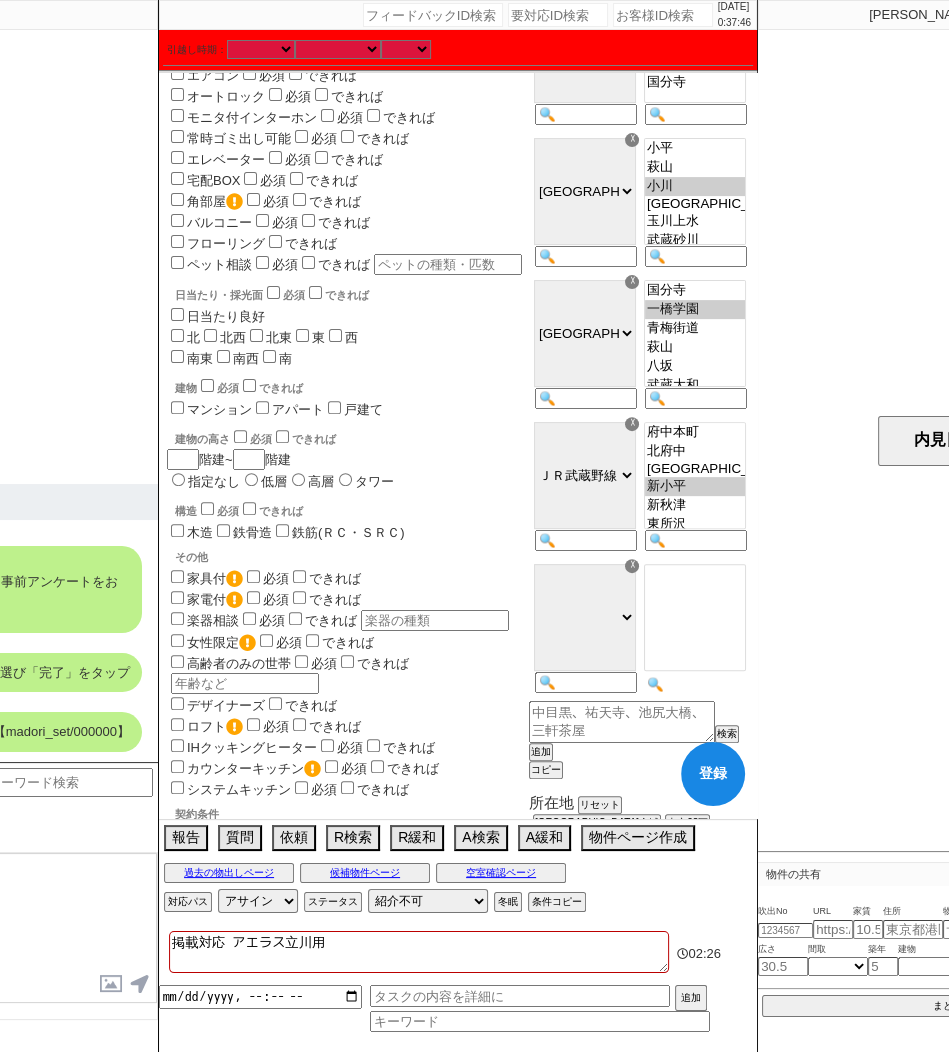 click at bounding box center (694, 630) 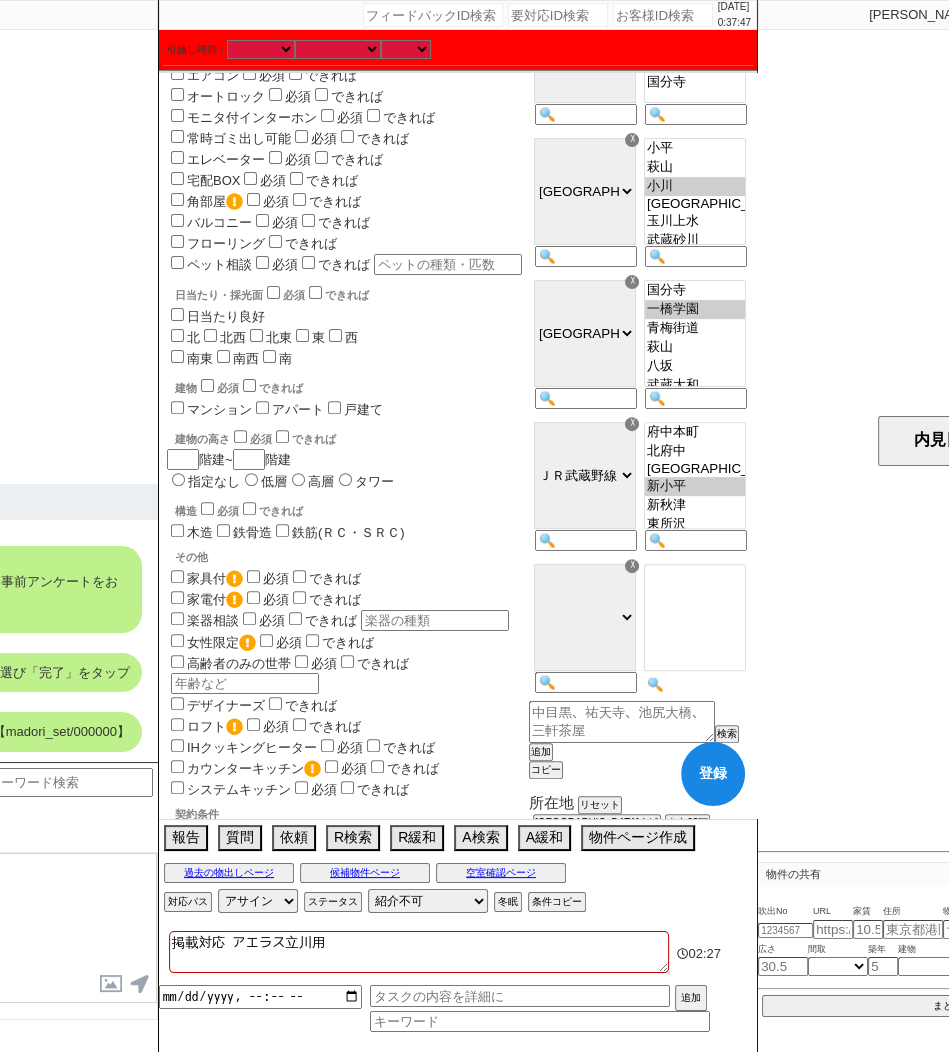 paste on "JR八高線" 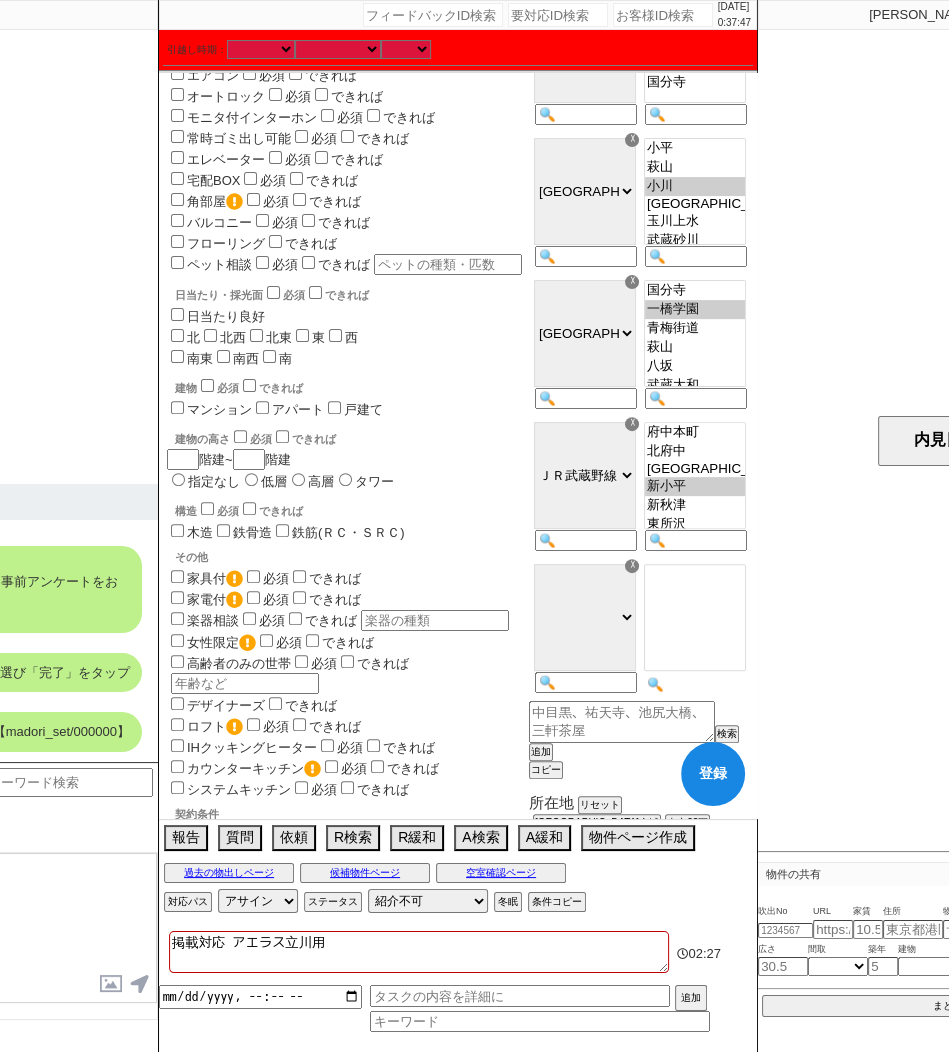 type on "JR八高線" 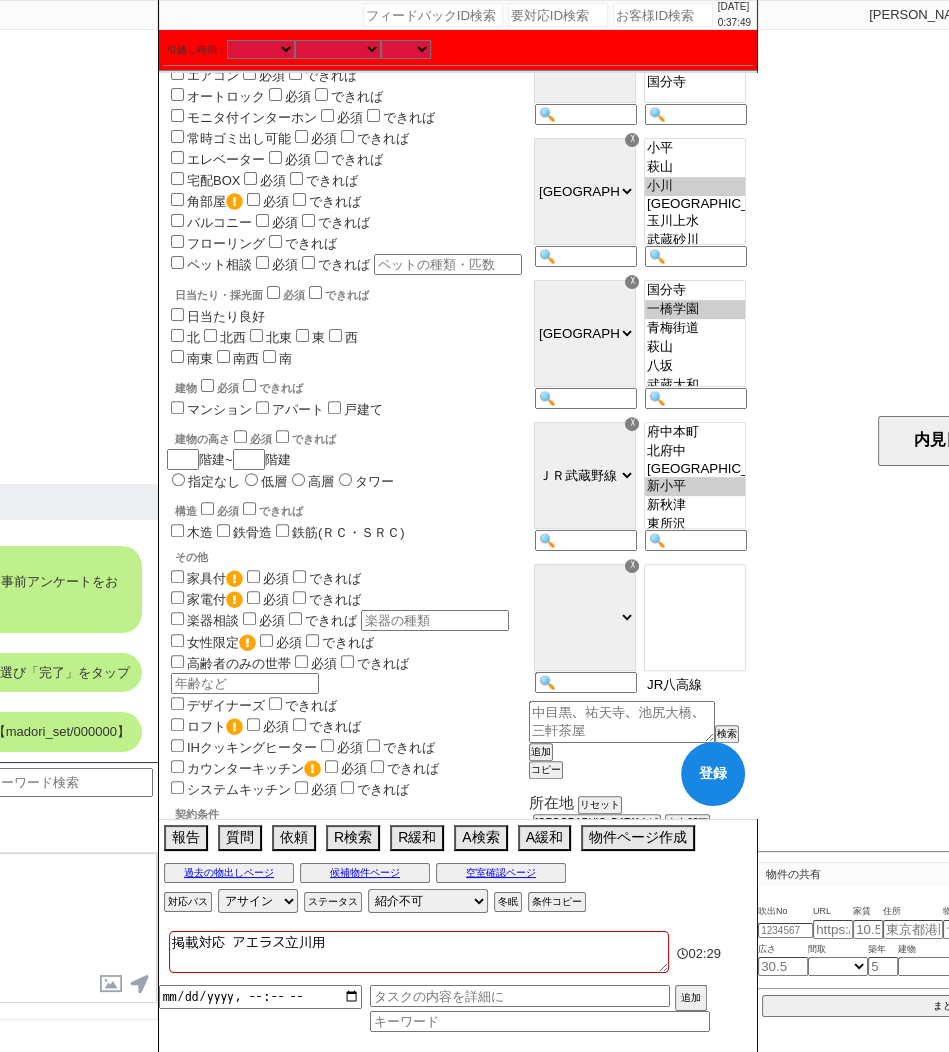 type 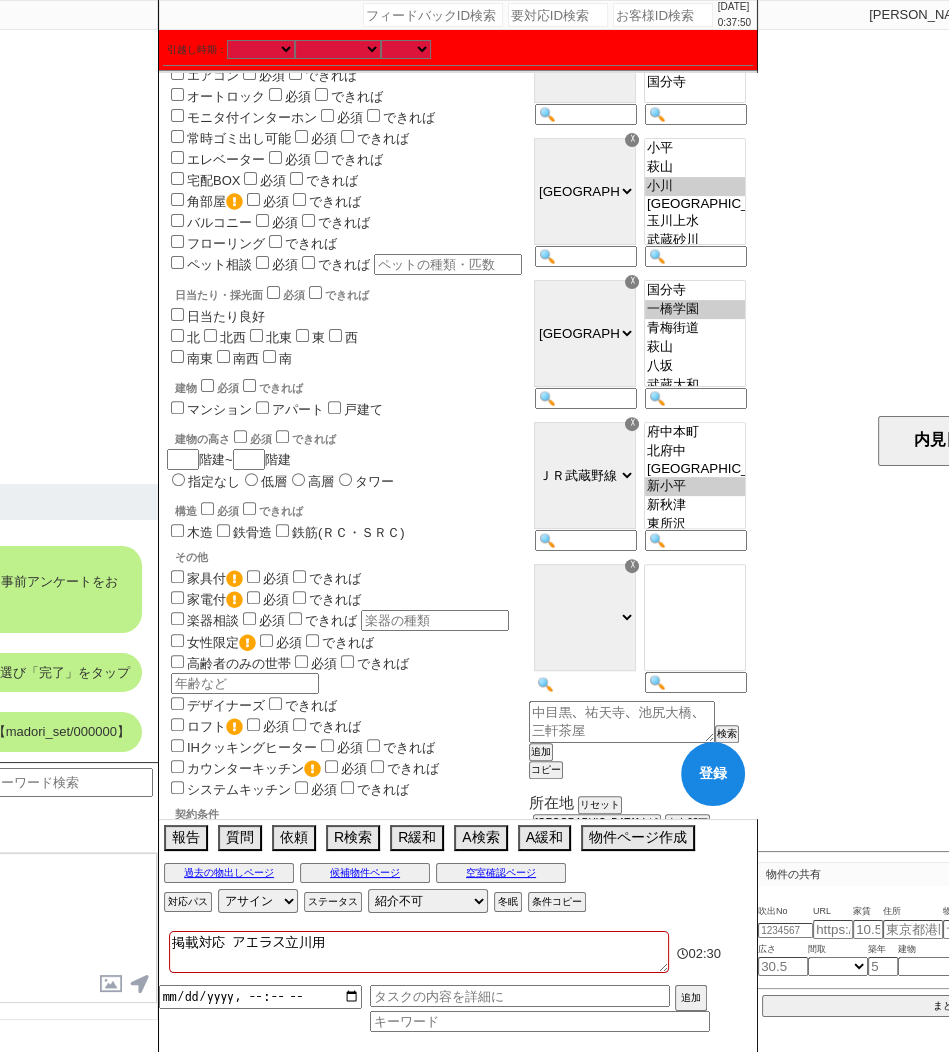 click at bounding box center [584, 684] 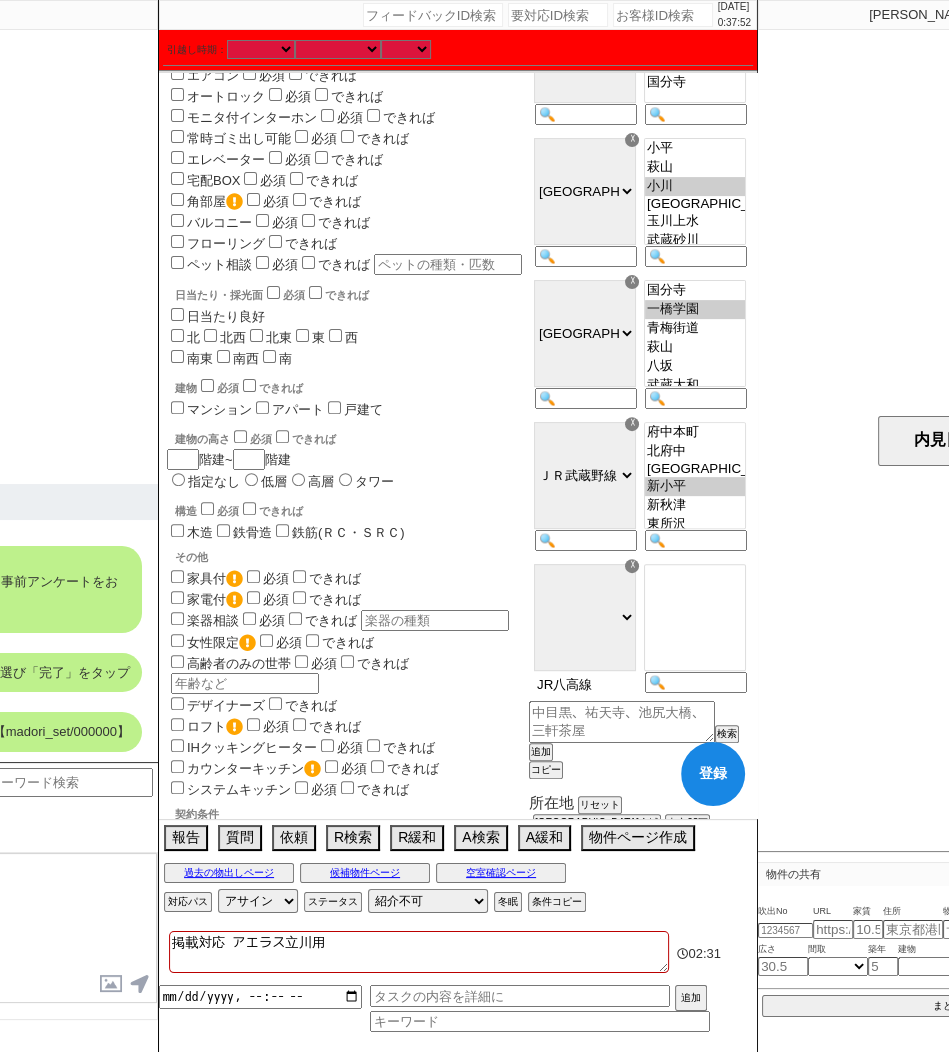 drag, startPoint x: 553, startPoint y: 669, endPoint x: 524, endPoint y: 669, distance: 29 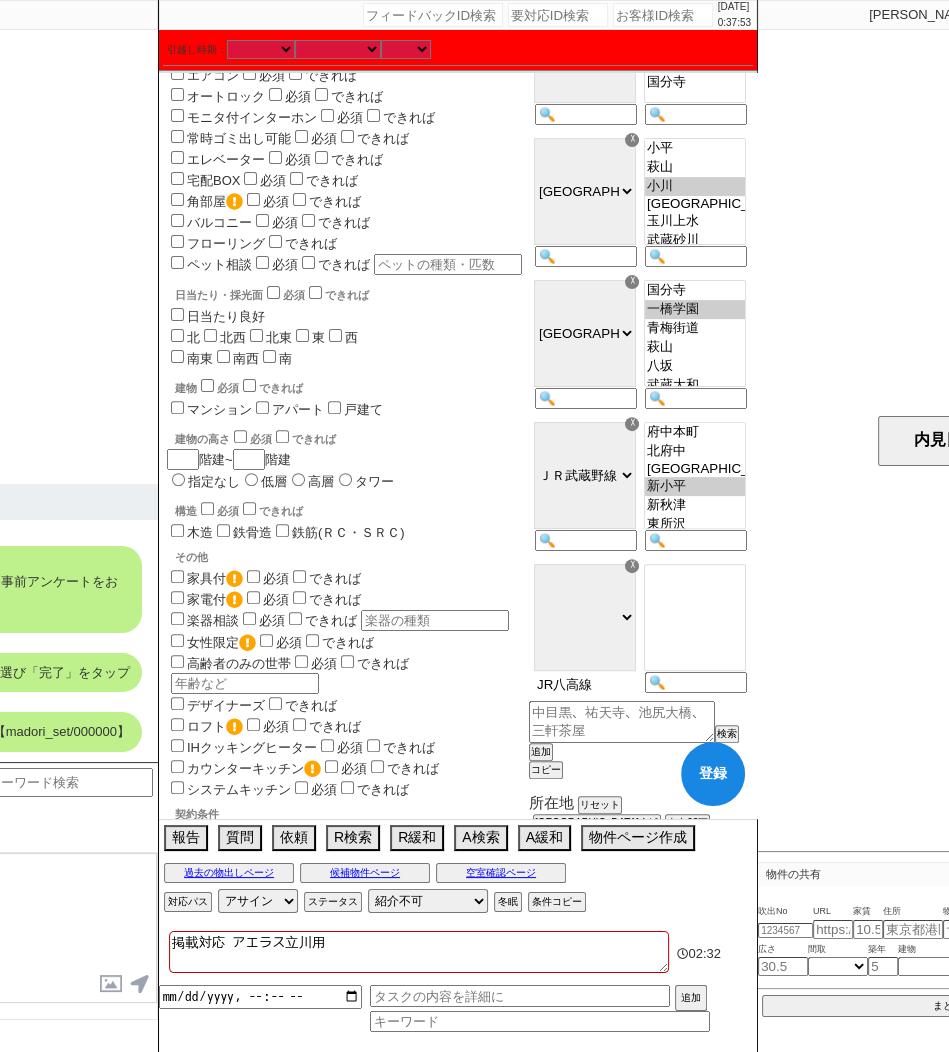 type on "八高線" 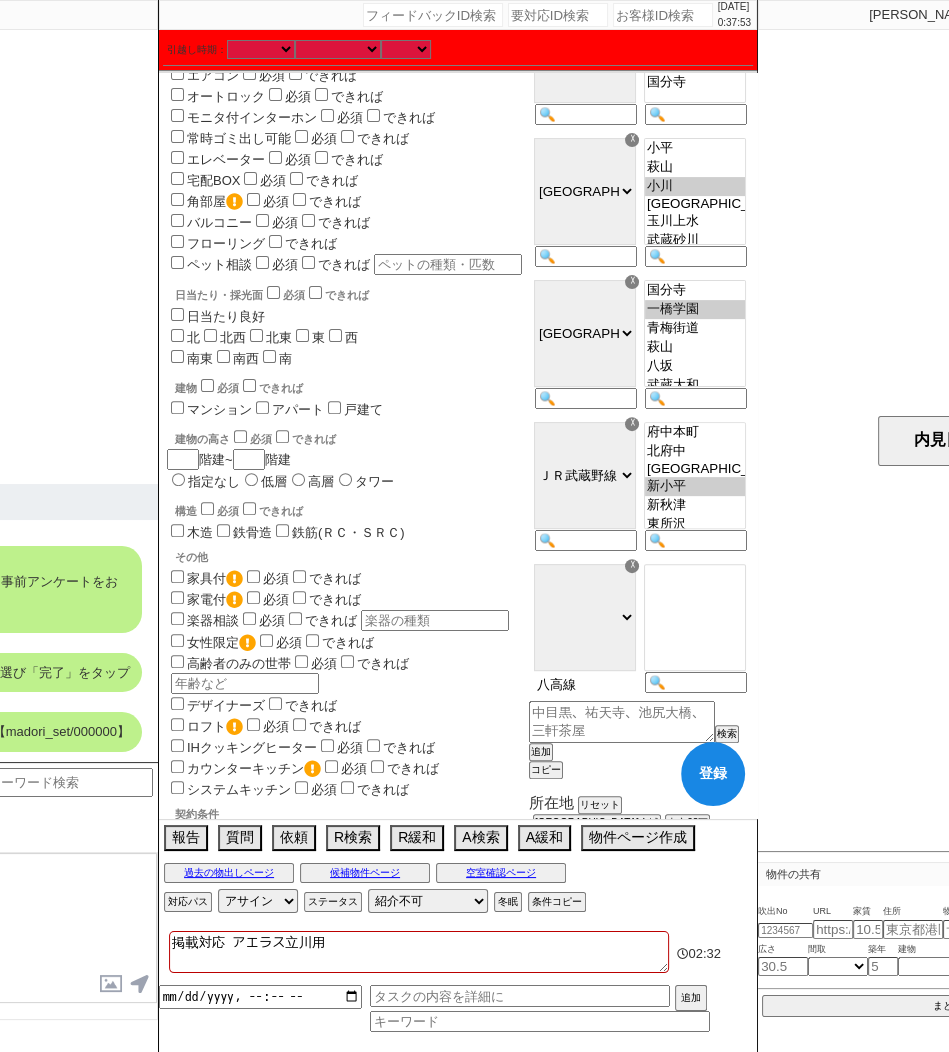 select on "22" 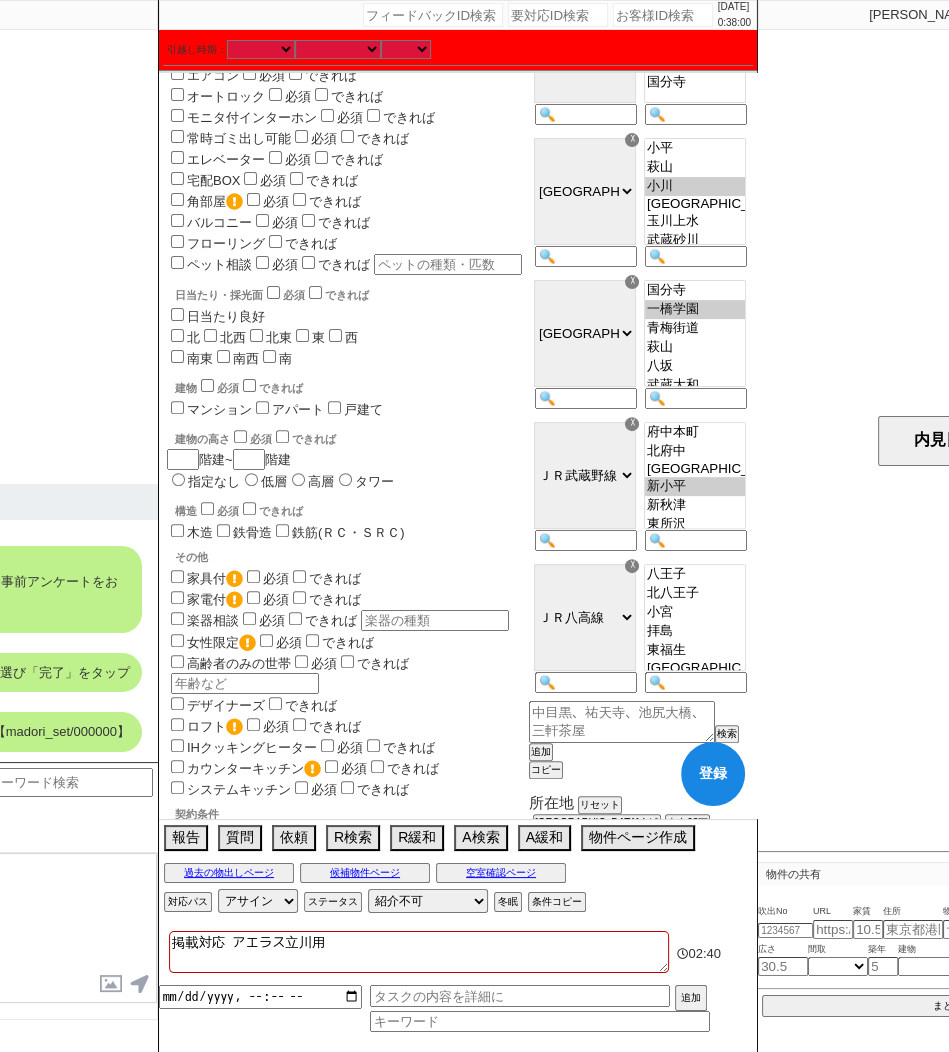 click on "チャット全表示  [DATE] 新しくフォローされました (18:15:49)  ようこそLINE物件紹介のスミカへ！ お部屋の紹介をスムーズに進めるために、事前アンケートをお願いしています。 ※平均回答時間：1分 スミカ 18:15 ご希望の間取を全て選び「完了」をタップ スミカ 18:15 イメージマップを送信しました【madori_set/000000】 スミカ 18:15" at bounding box center (-142, 396) 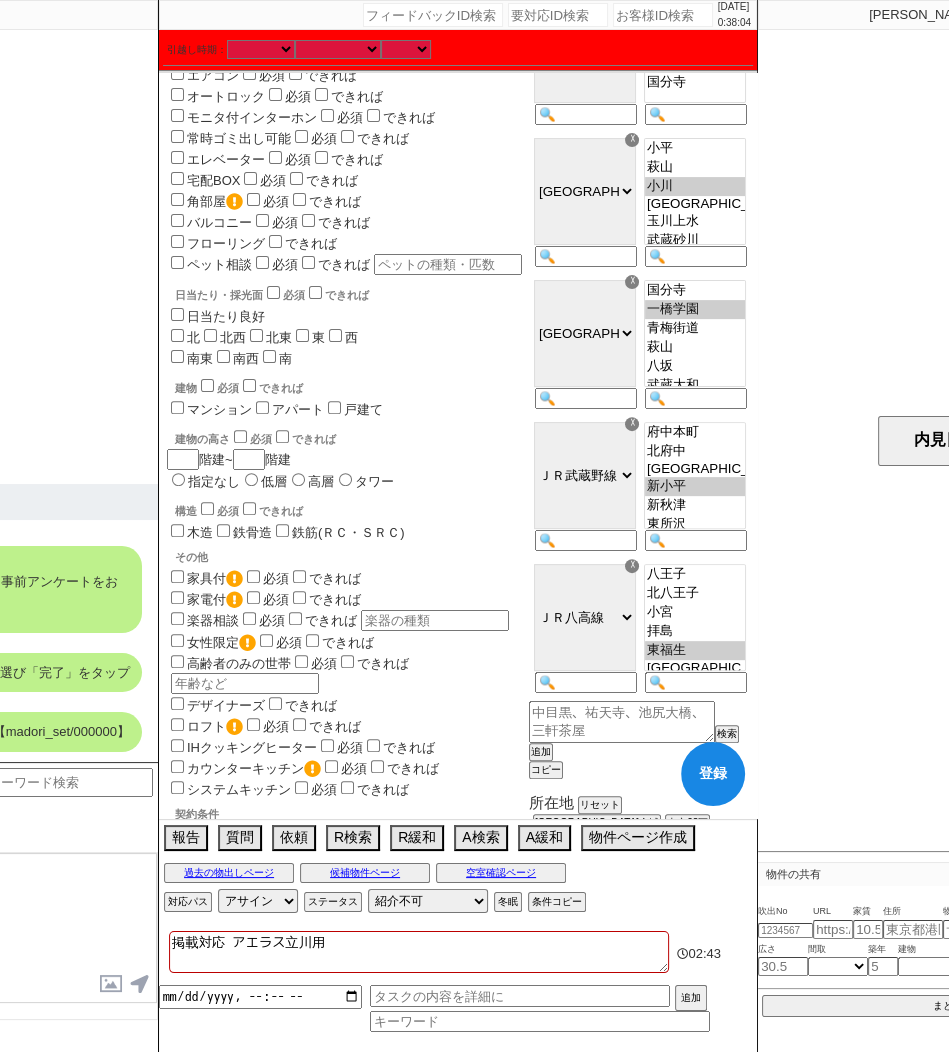 click on "東福生" 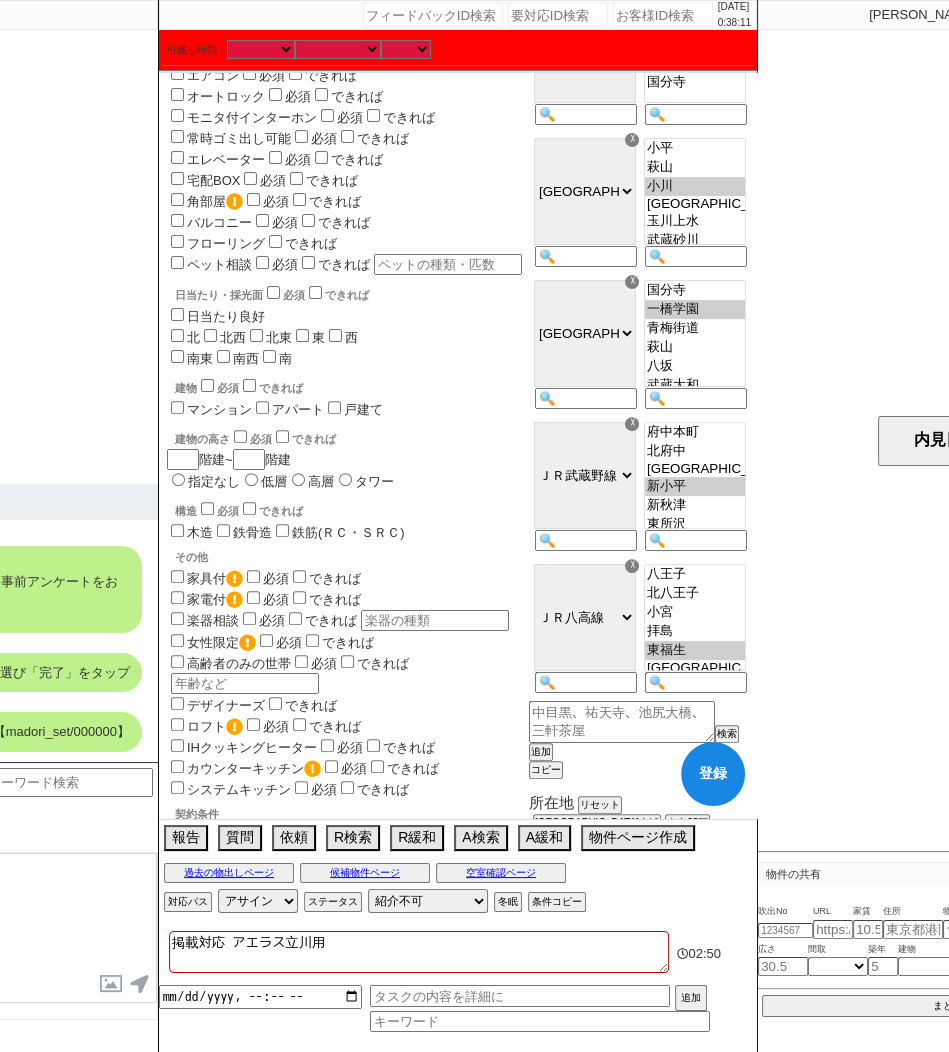 click on "チャット全表示  [DATE] 新しくフォローされました (18:15:49)  ようこそLINE物件紹介のスミカへ！ お部屋の紹介をスムーズに進めるために、事前アンケートをお願いしています。 ※平均回答時間：1分 スミカ 18:15 ご希望の間取を全て選び「完了」をタップ スミカ 18:15 イメージマップを送信しました【madori_set/000000】 スミカ 18:15" at bounding box center [-142, 396] 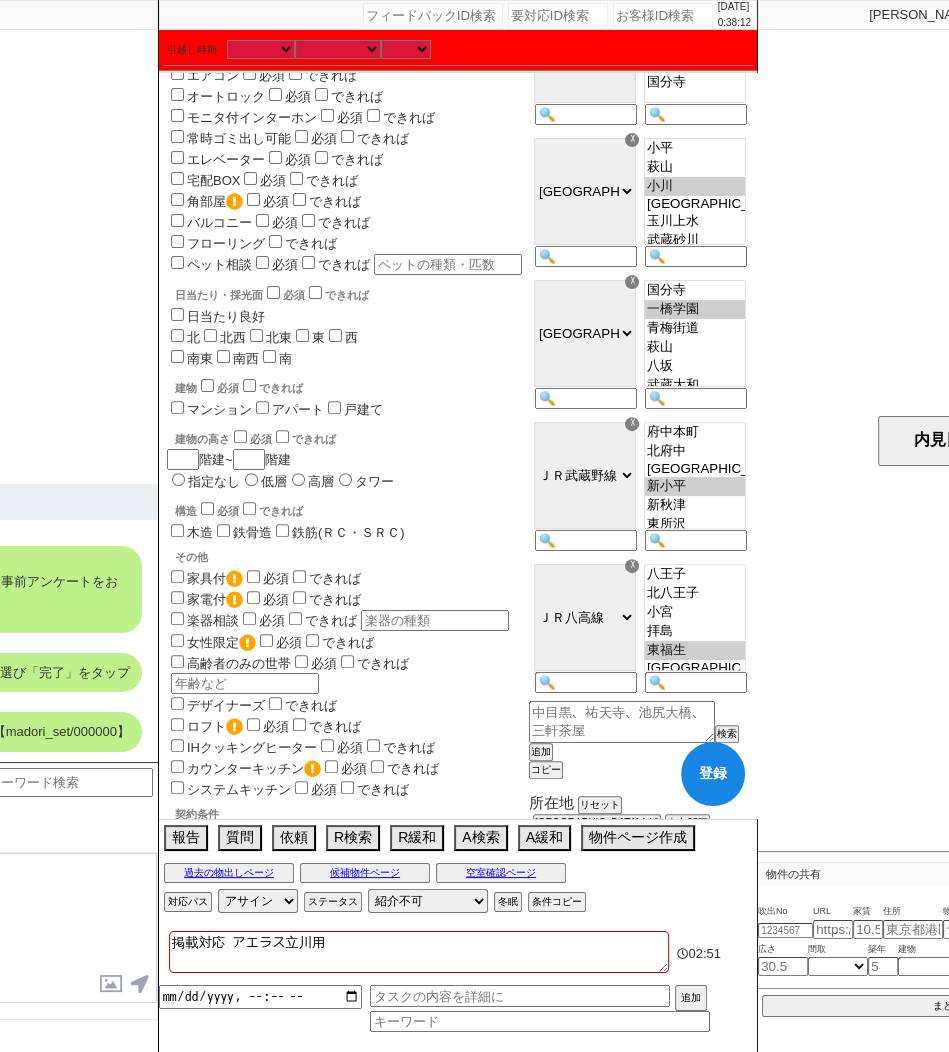 scroll, scrollTop: 62, scrollLeft: 0, axis: vertical 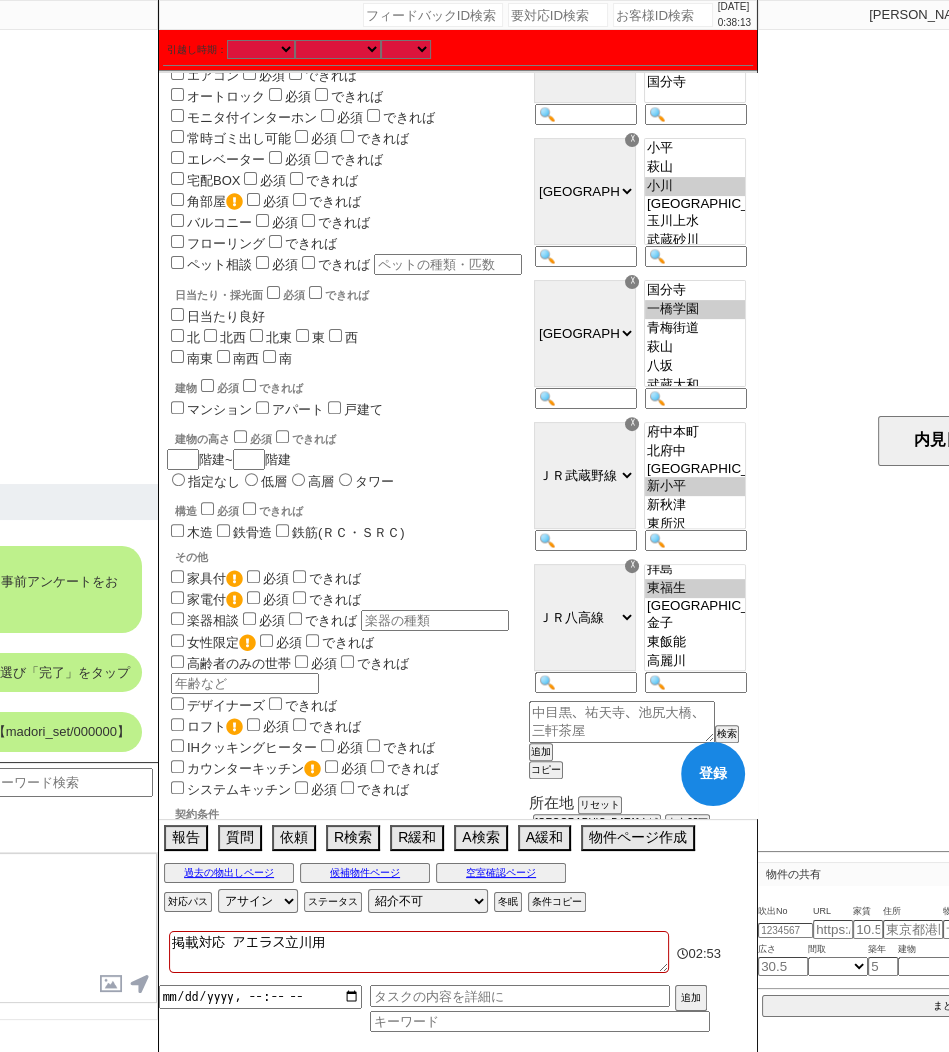 select on "701" 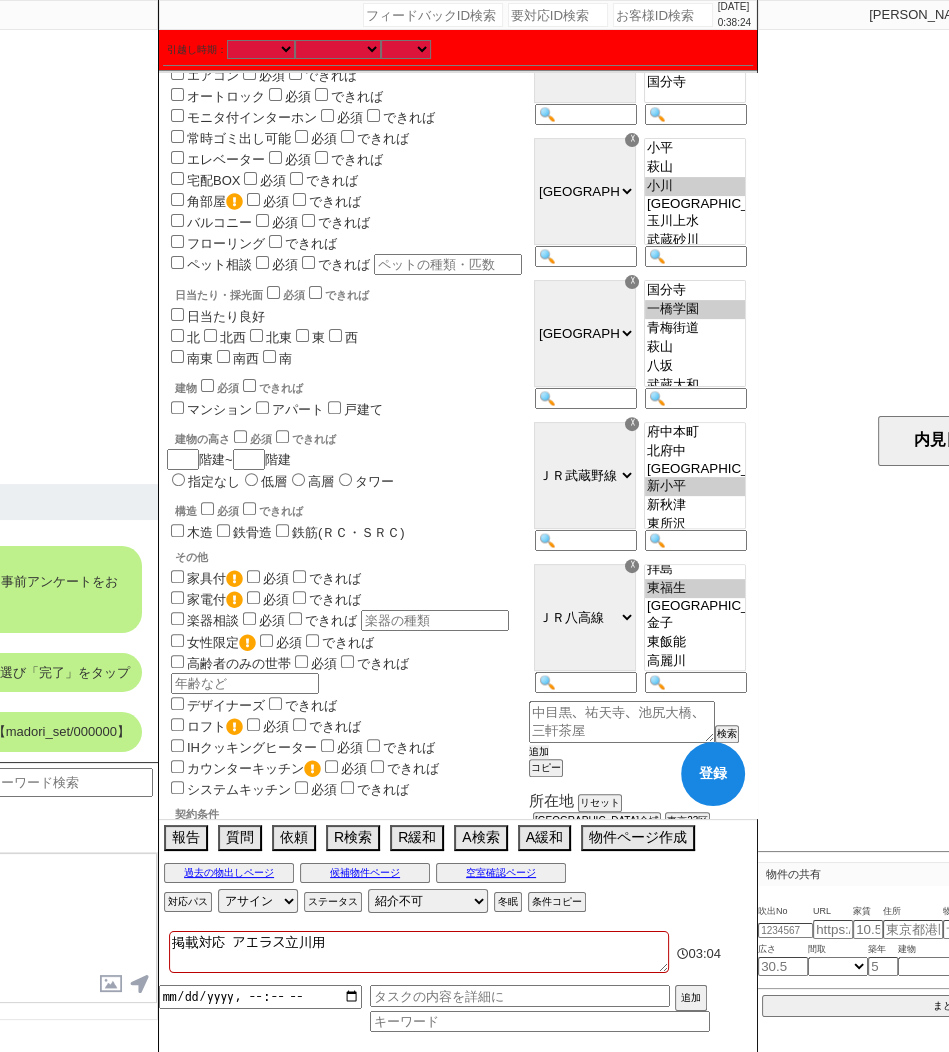 click on "追加" 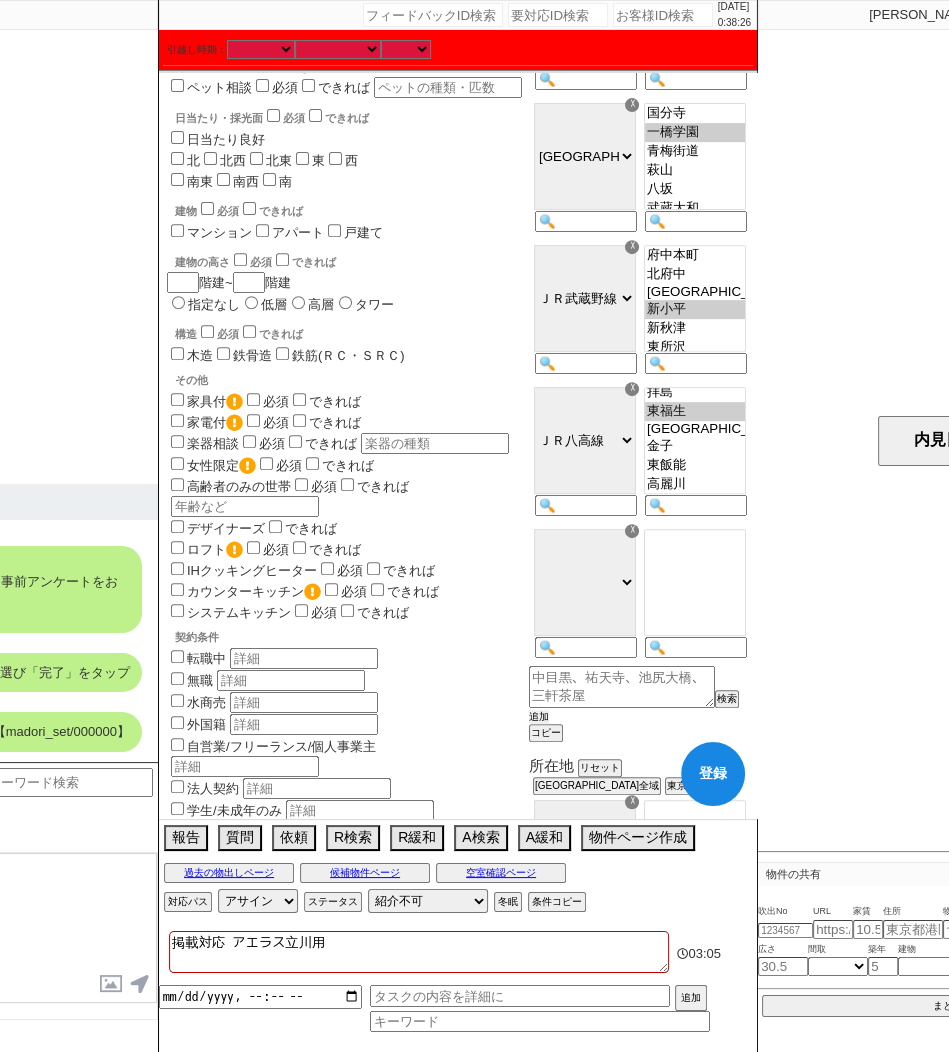 scroll, scrollTop: 925, scrollLeft: 0, axis: vertical 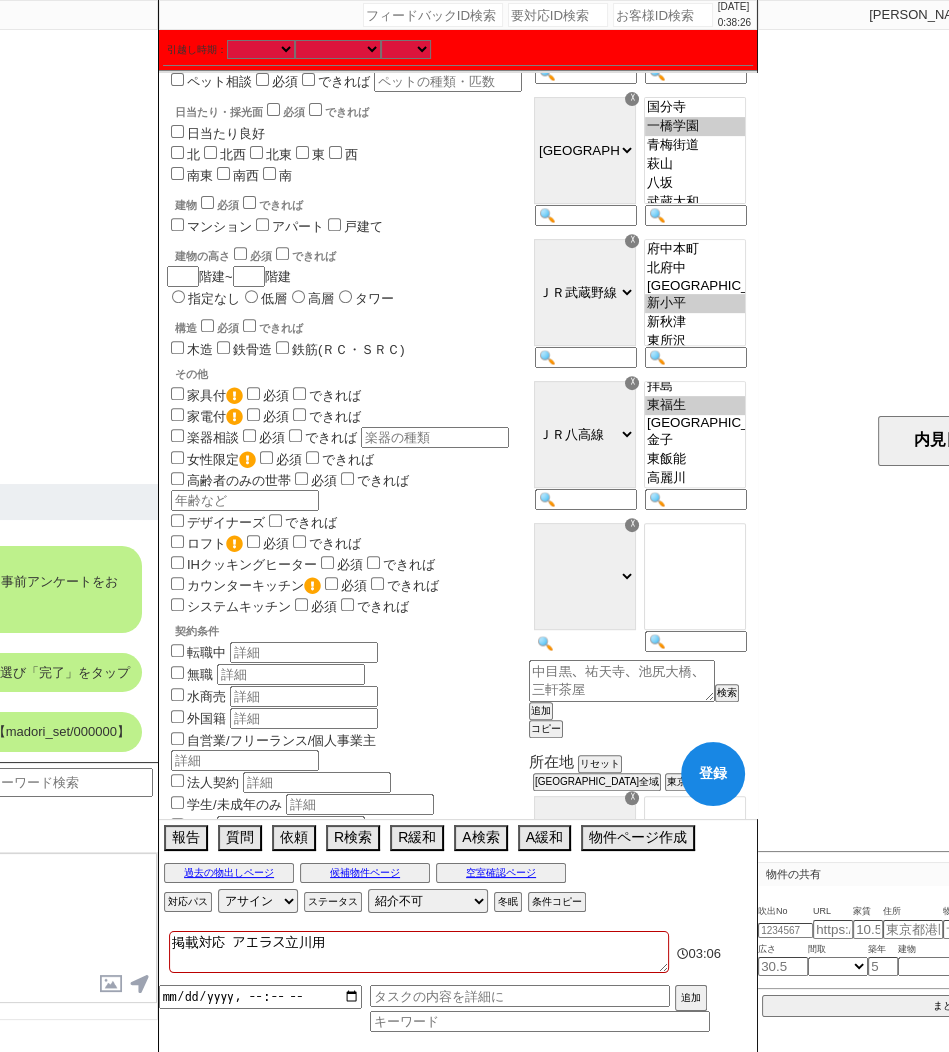 click at bounding box center [584, 643] 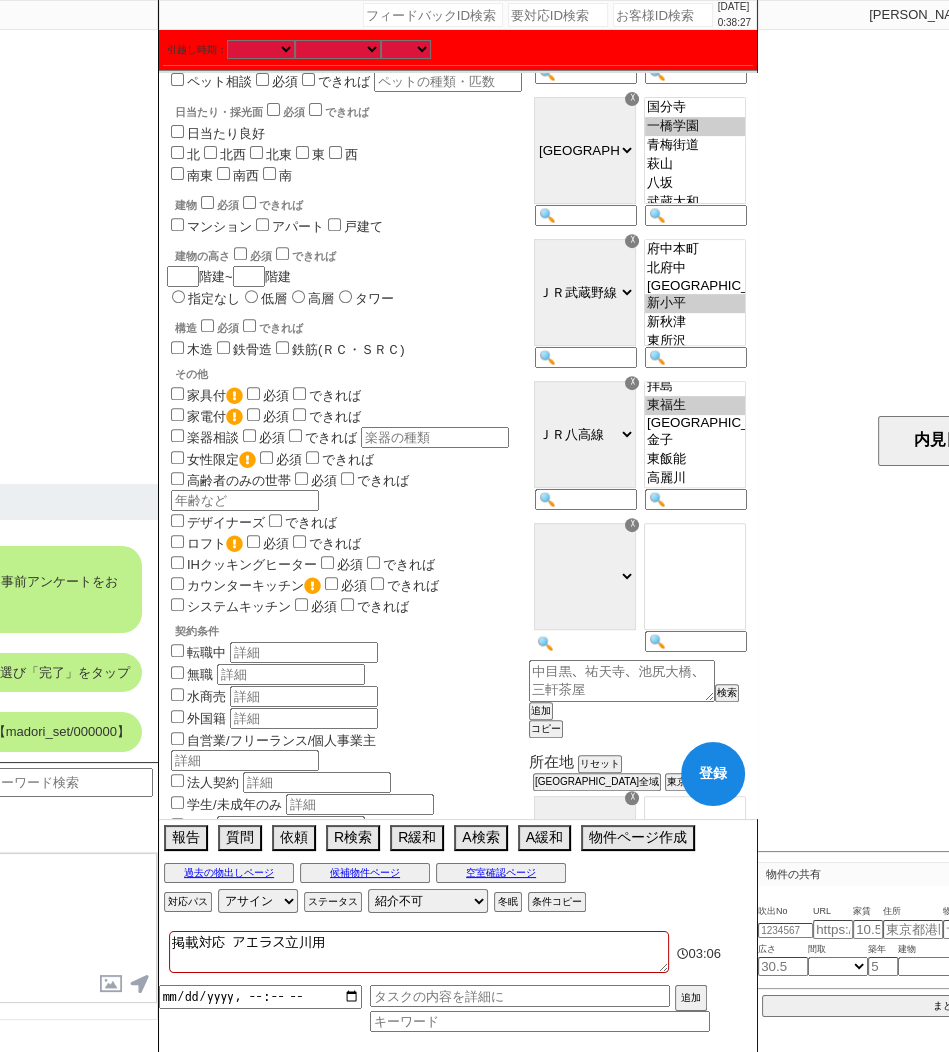 paste on "五日市線" 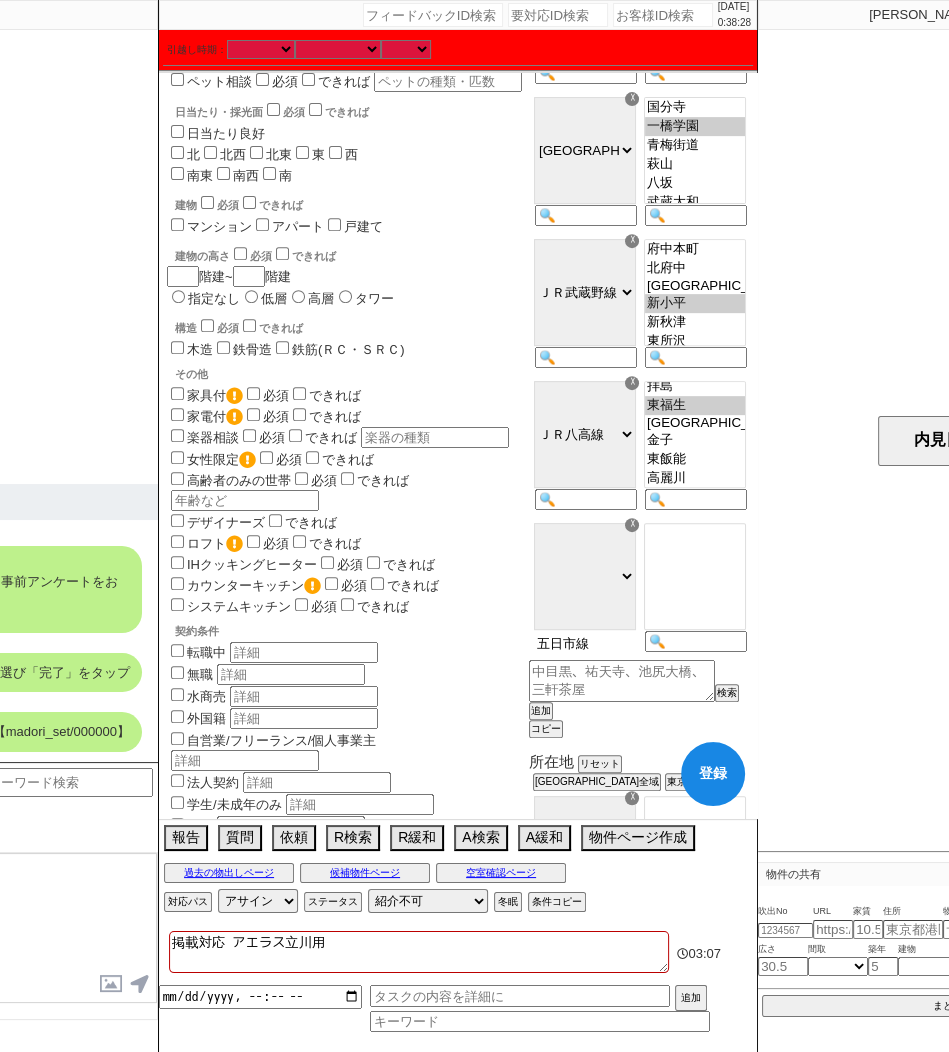 select on "21" 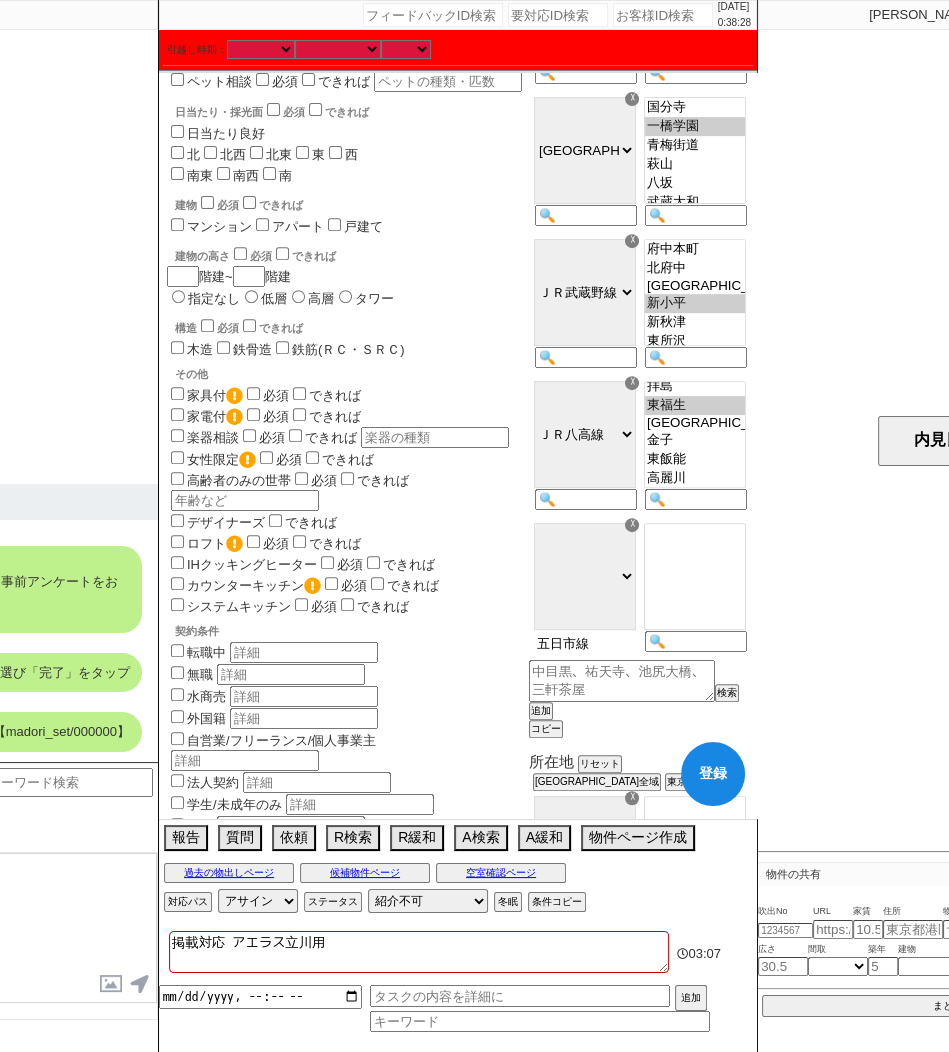 type 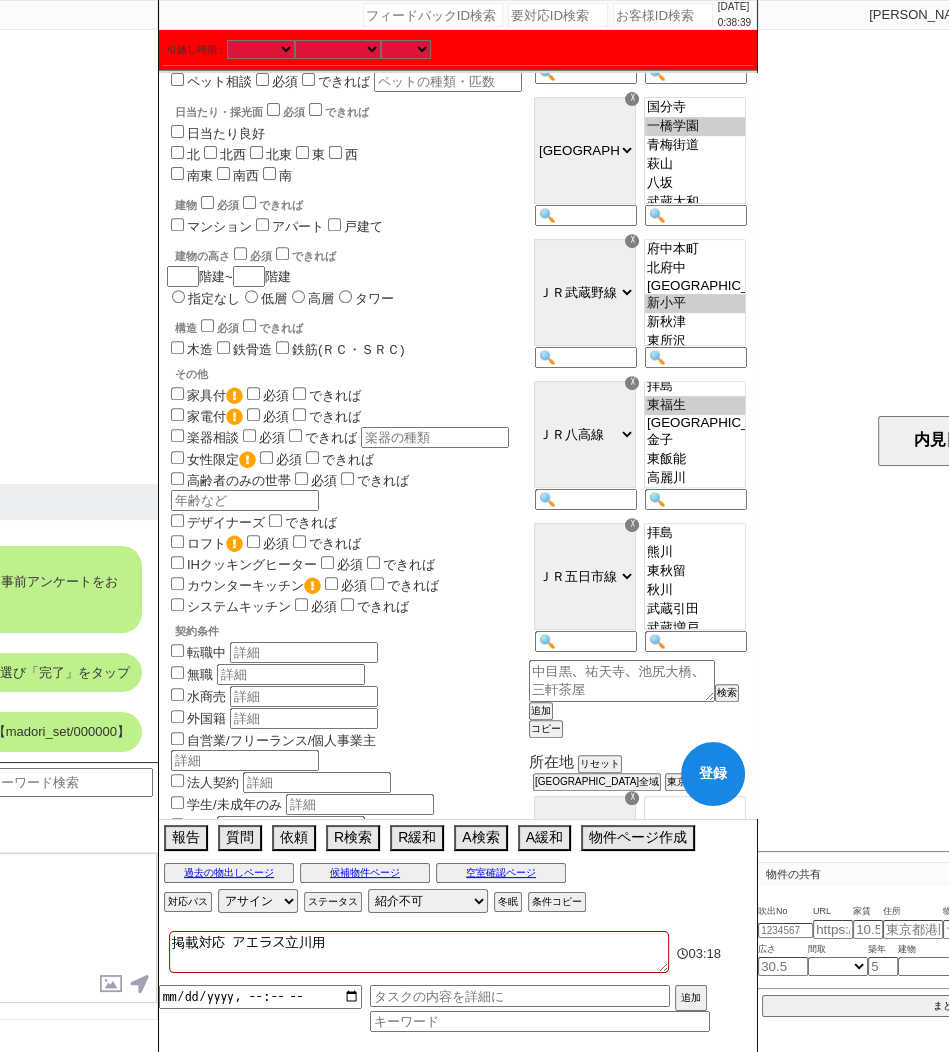 select on "690" 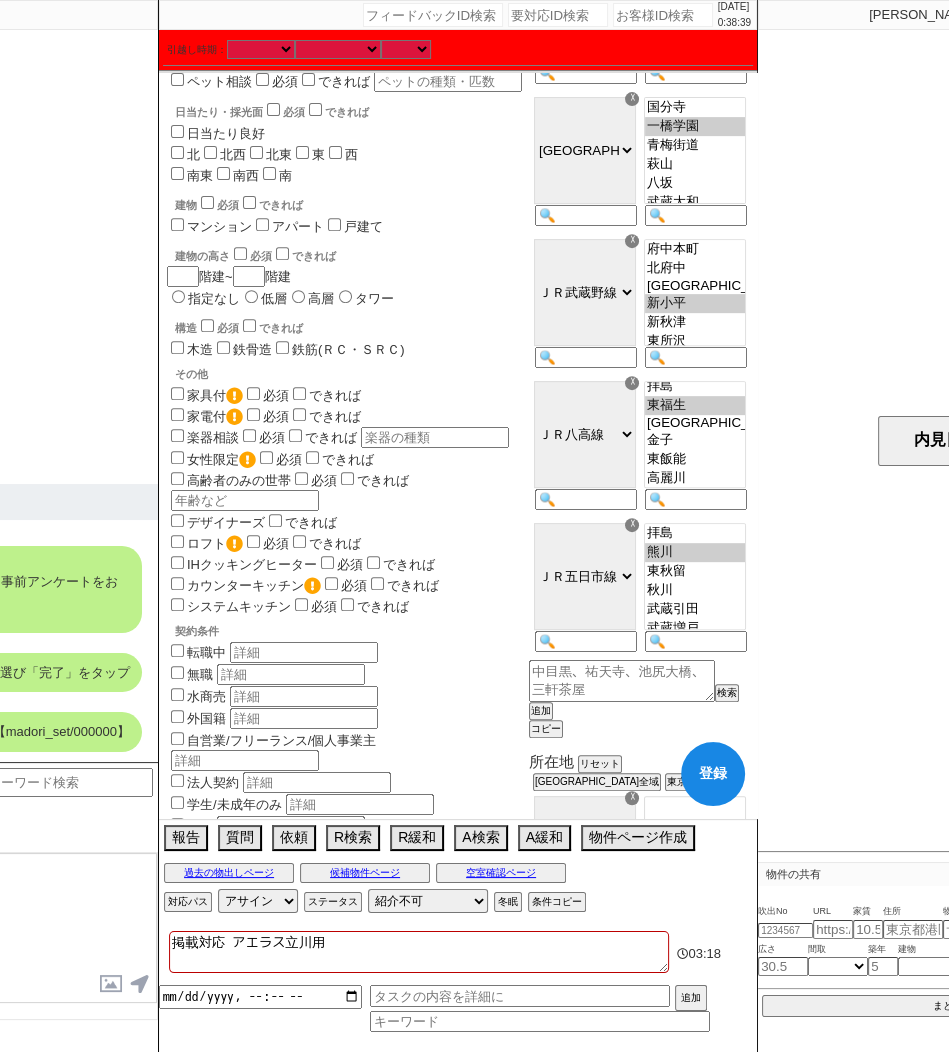 click on "熊川" 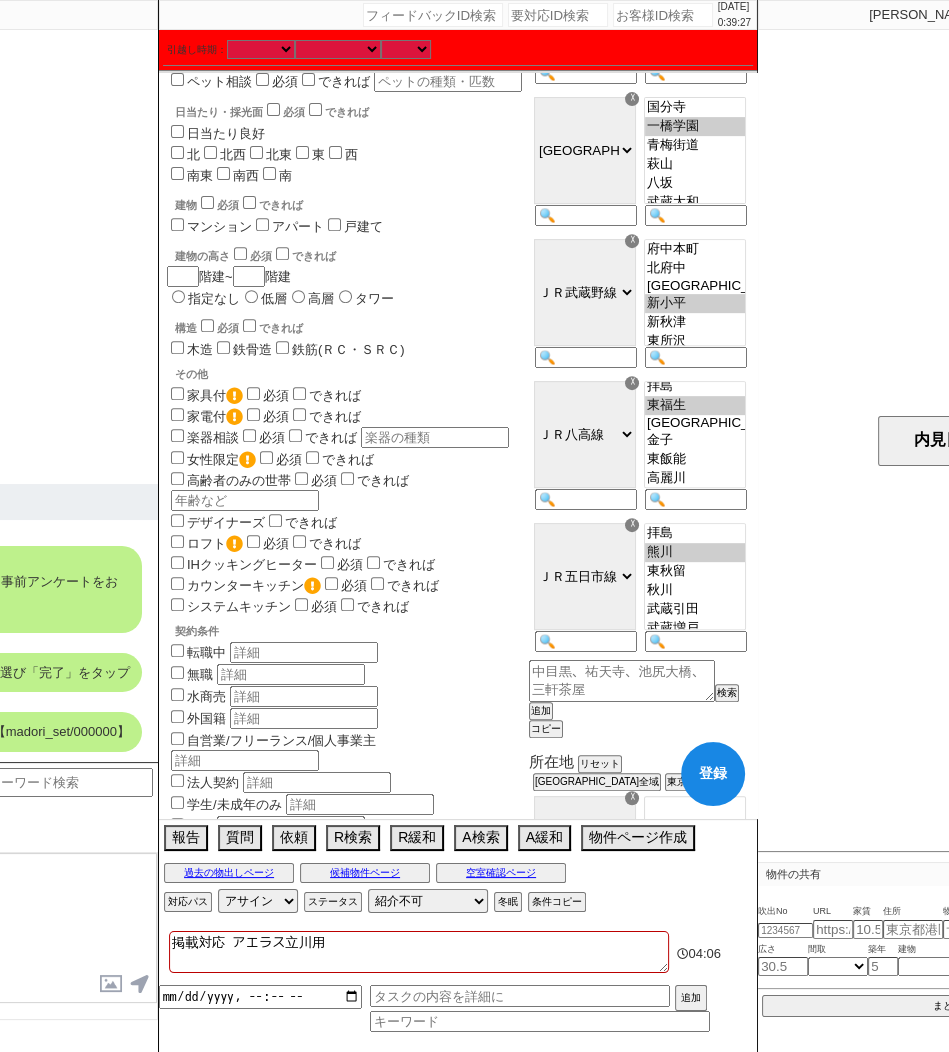 click on "登録" at bounding box center [713, 774] 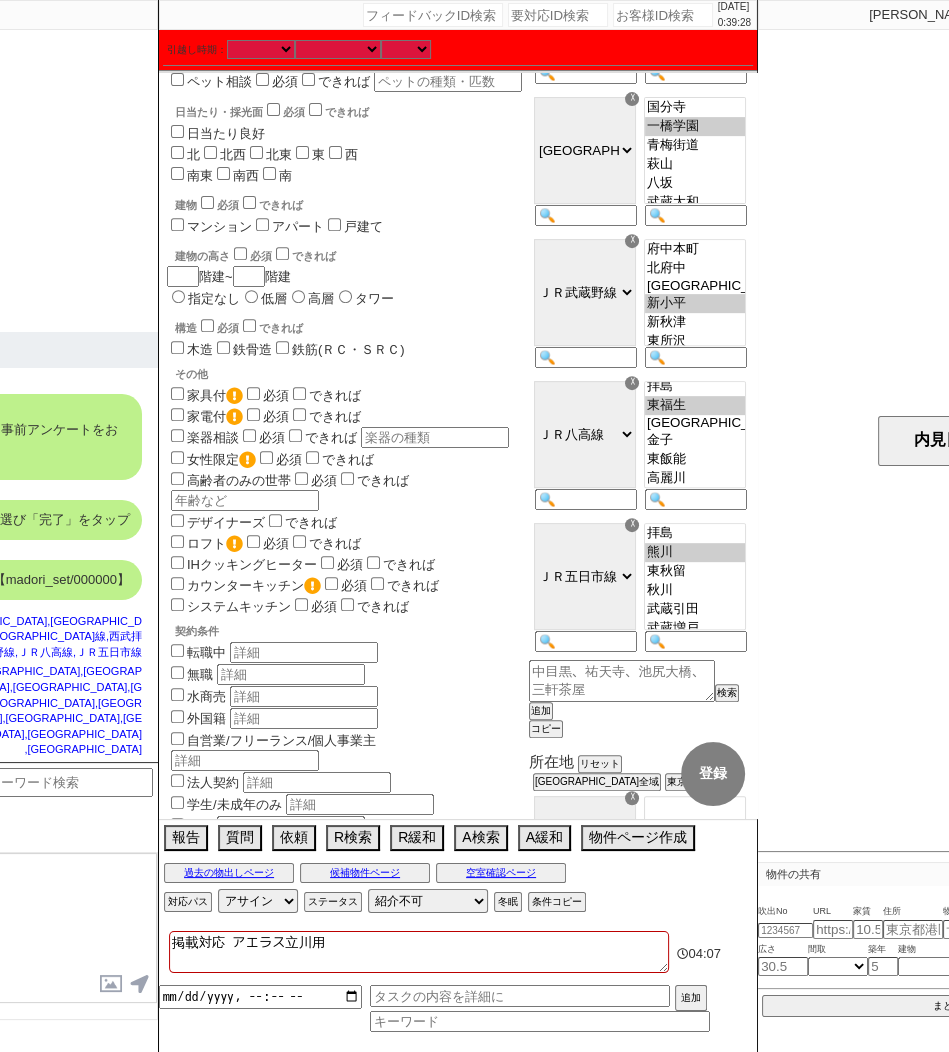 select on "19" 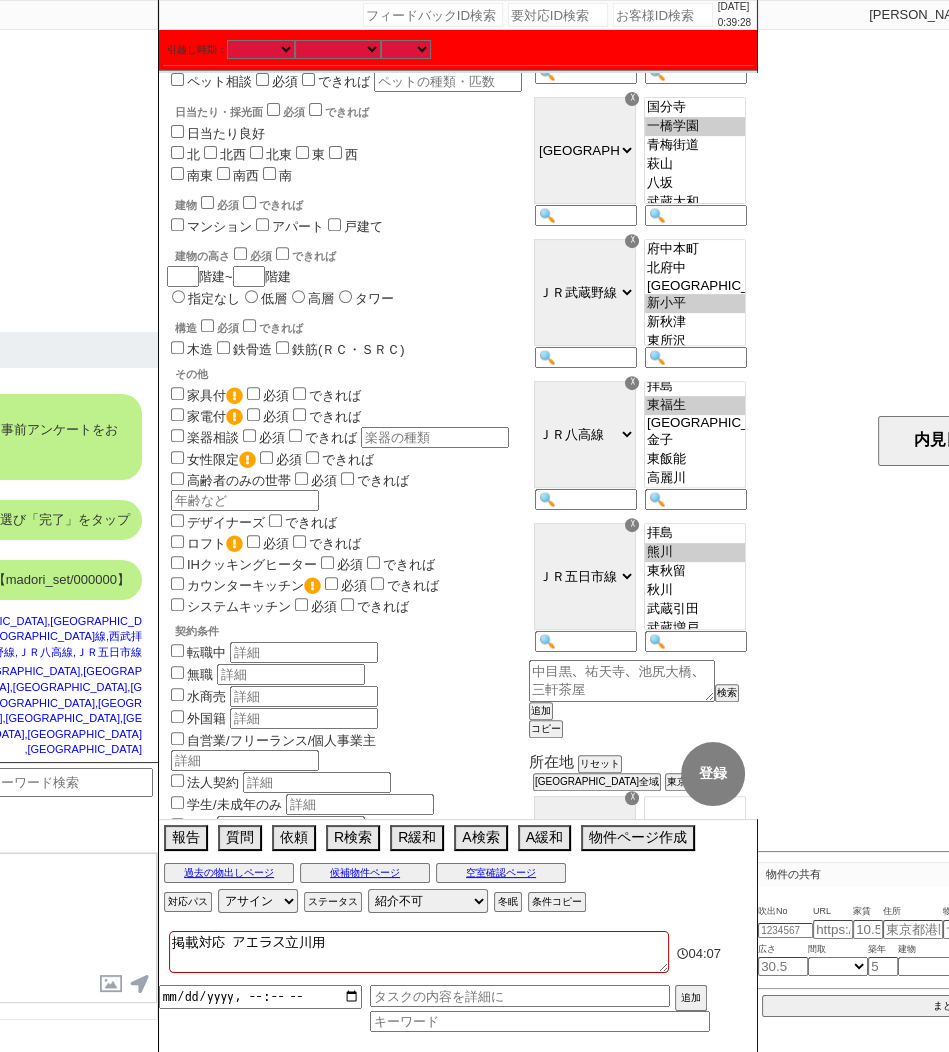 select on "612" 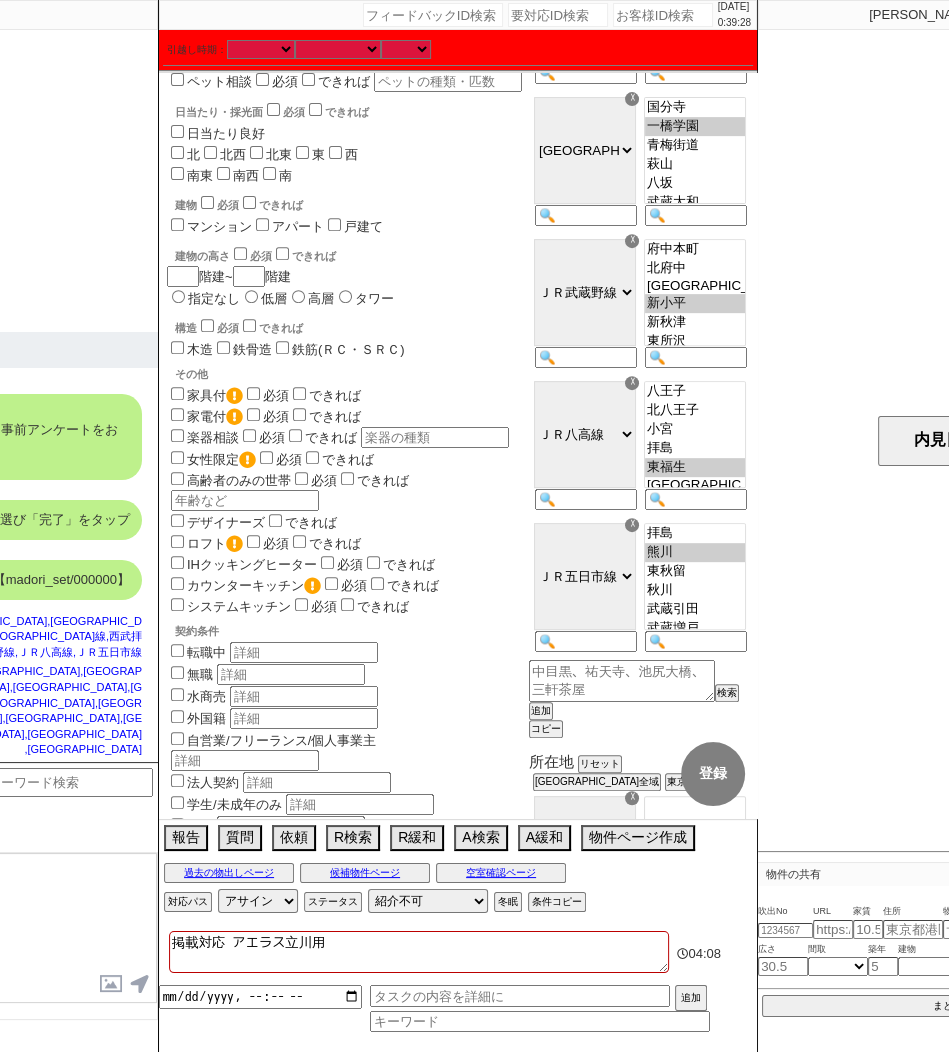 scroll, scrollTop: 231, scrollLeft: 0, axis: vertical 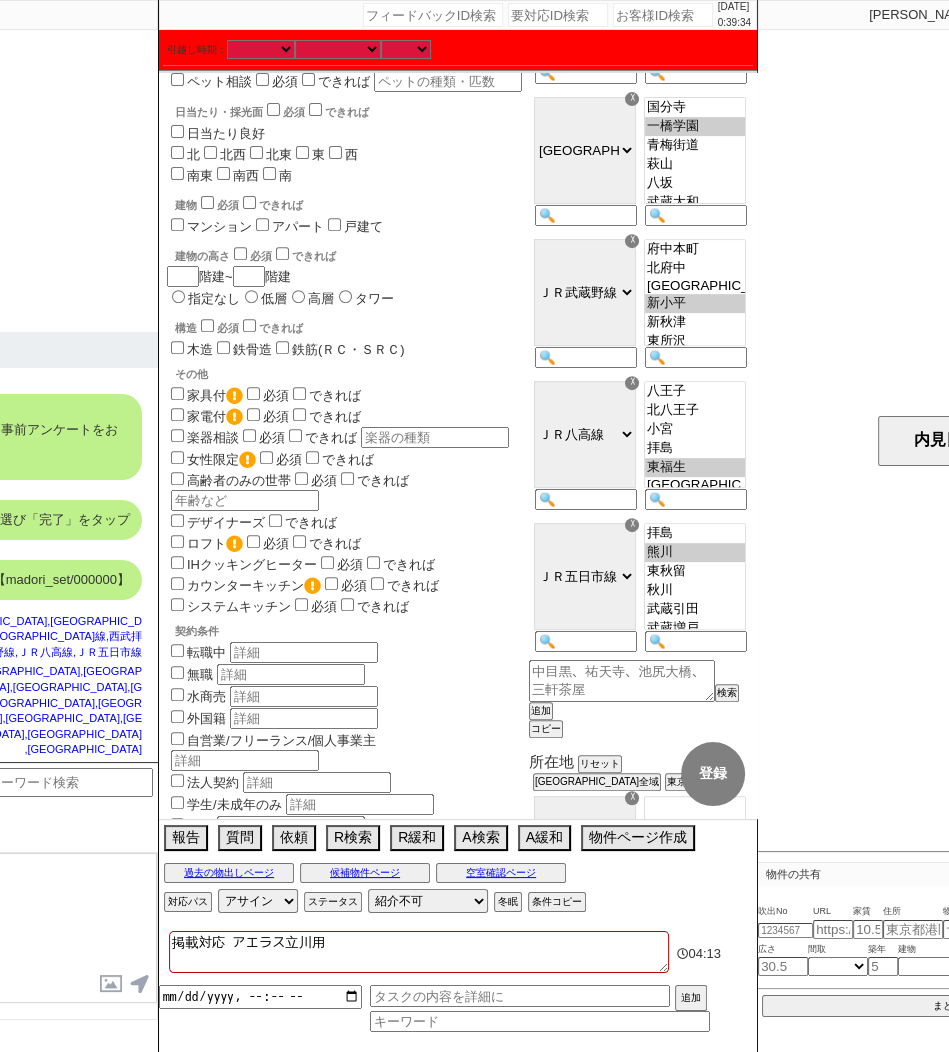 click on "チャット全表示  [DATE] 新しくフォローされました (18:15:49)  ようこそLINE物件紹介のスミカへ！ お部屋の紹介をスムーズに進めるために、事前アンケートをお願いしています。 ※平均回答時間：1分 スミカ 18:15 ご希望の間取を全て選び「完了」をタップ スミカ 18:15 イメージマップを送信しました【madori_set/000000】 スミカ 18:15 【沿線】ＪＲ武蔵野線,ＪＲ中央本線,ＪＲ青梅線,[GEOGRAPHIC_DATA]線,[GEOGRAPHIC_DATA],[GEOGRAPHIC_DATA],[GEOGRAPHIC_DATA] → ＪＲ中央本線,[GEOGRAPHIC_DATA],ＪＲ青梅線,[GEOGRAPHIC_DATA],[GEOGRAPHIC_DATA],[GEOGRAPHIC_DATA],ＪＲ武蔵野線,ＪＲ八高線,ＪＲ五日市線" at bounding box center (-142, 396) 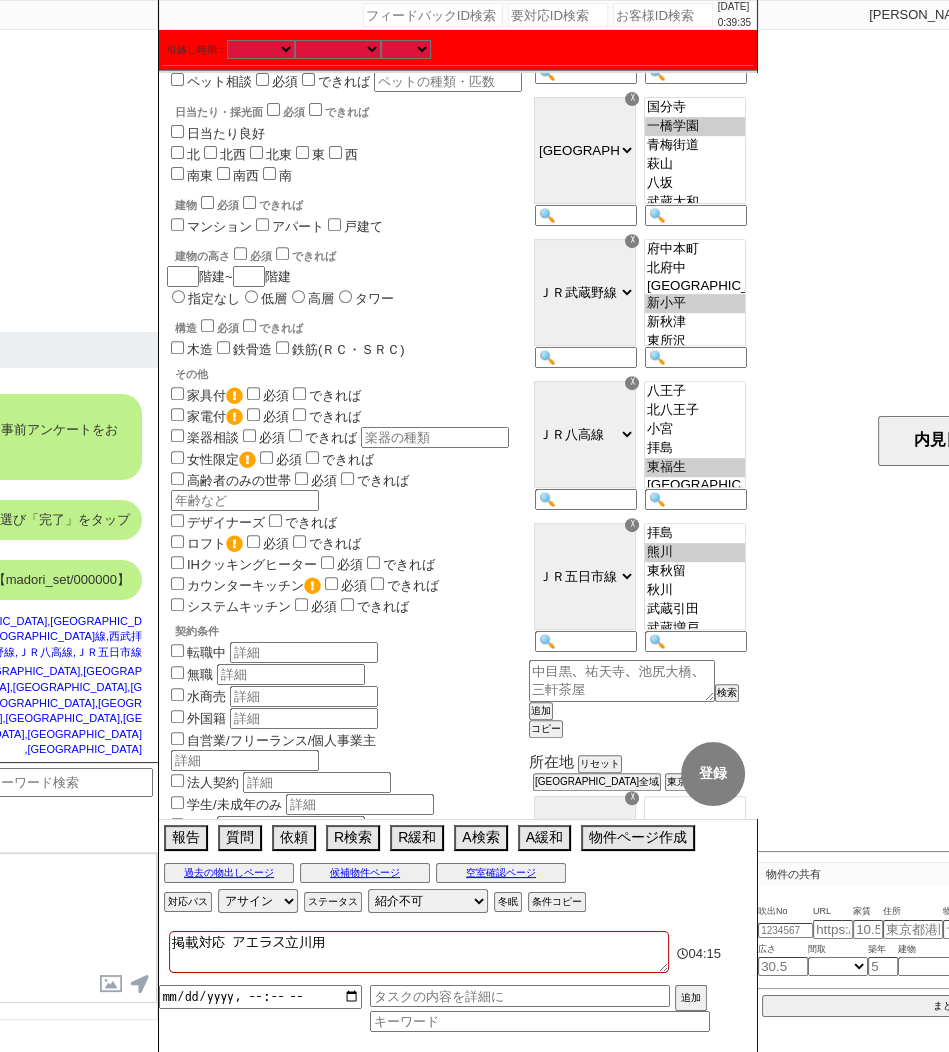 scroll, scrollTop: 0, scrollLeft: 0, axis: both 